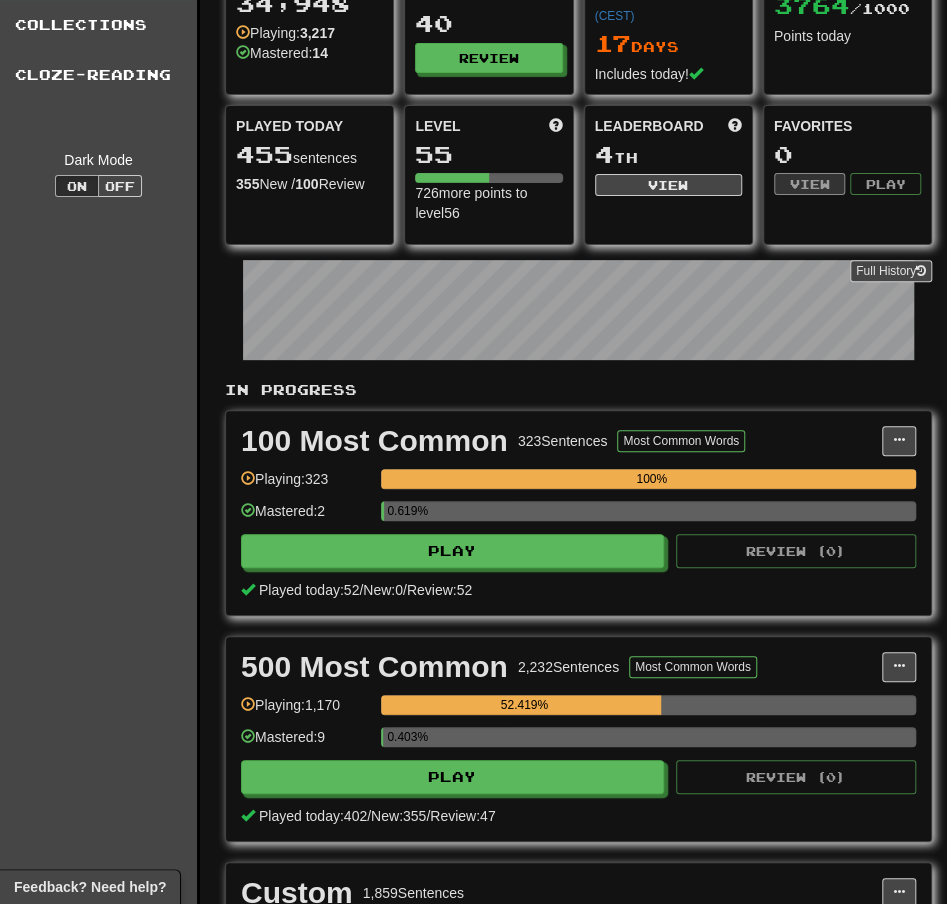 scroll, scrollTop: 148, scrollLeft: 0, axis: vertical 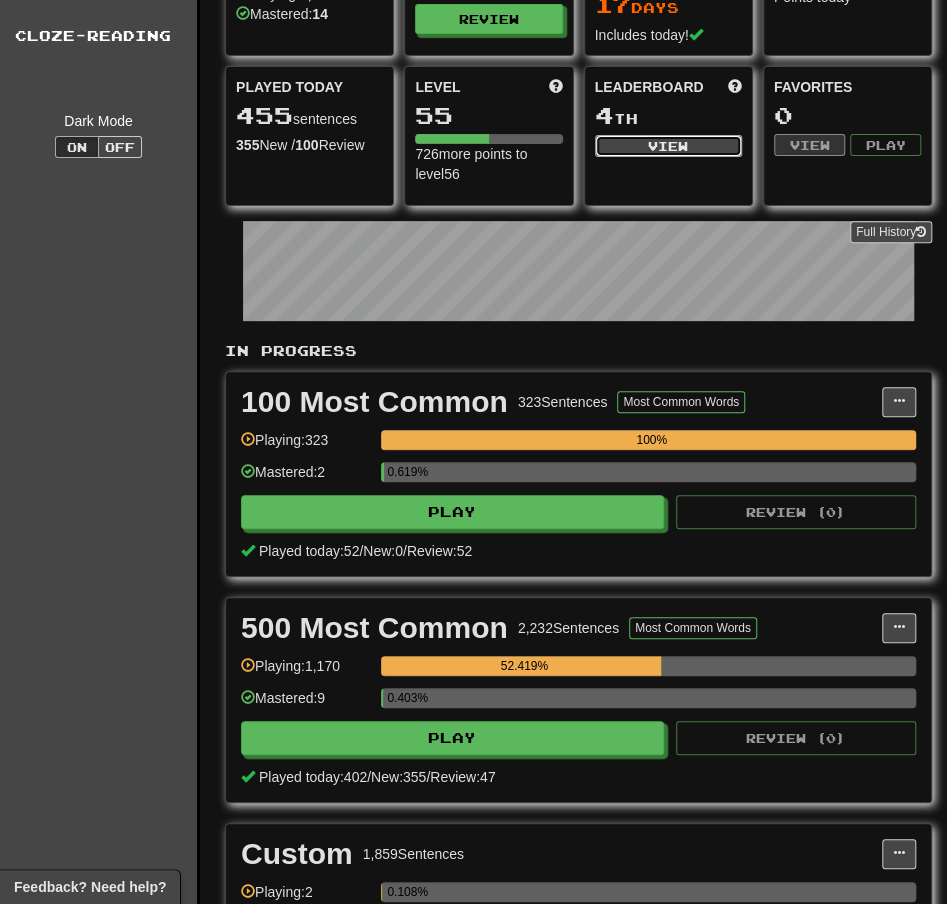 click on "View" at bounding box center (668, 146) 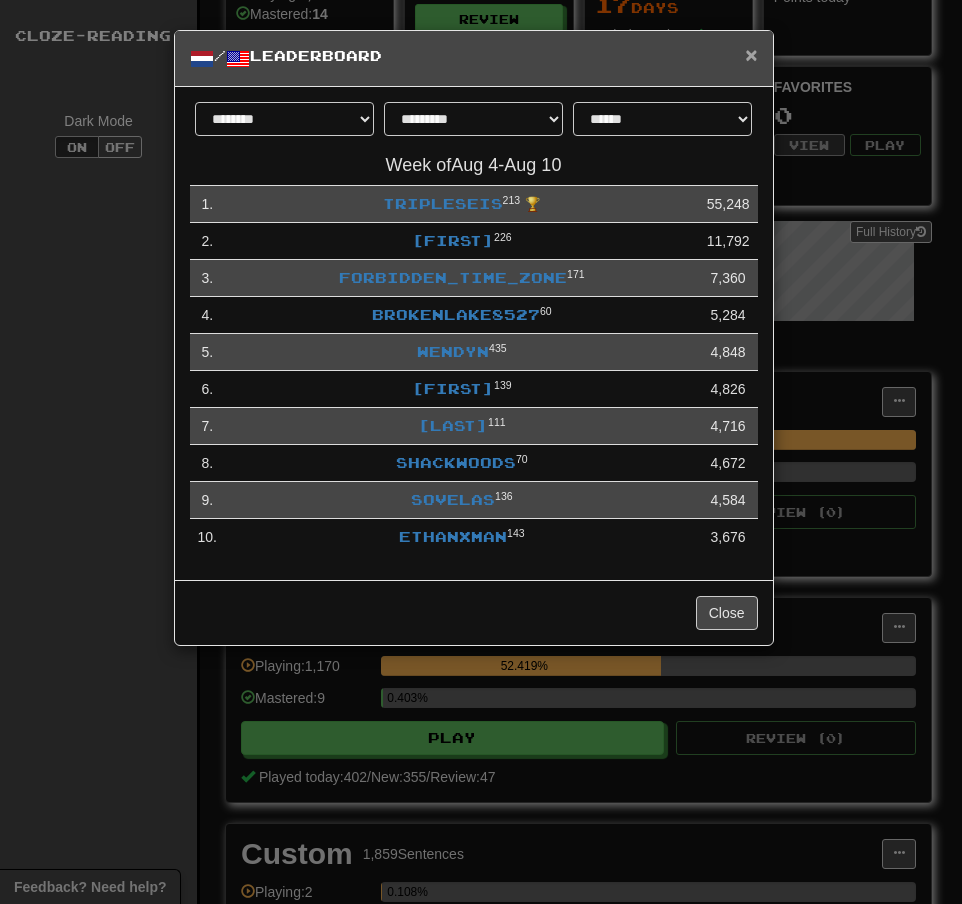 click on "×" at bounding box center (751, 54) 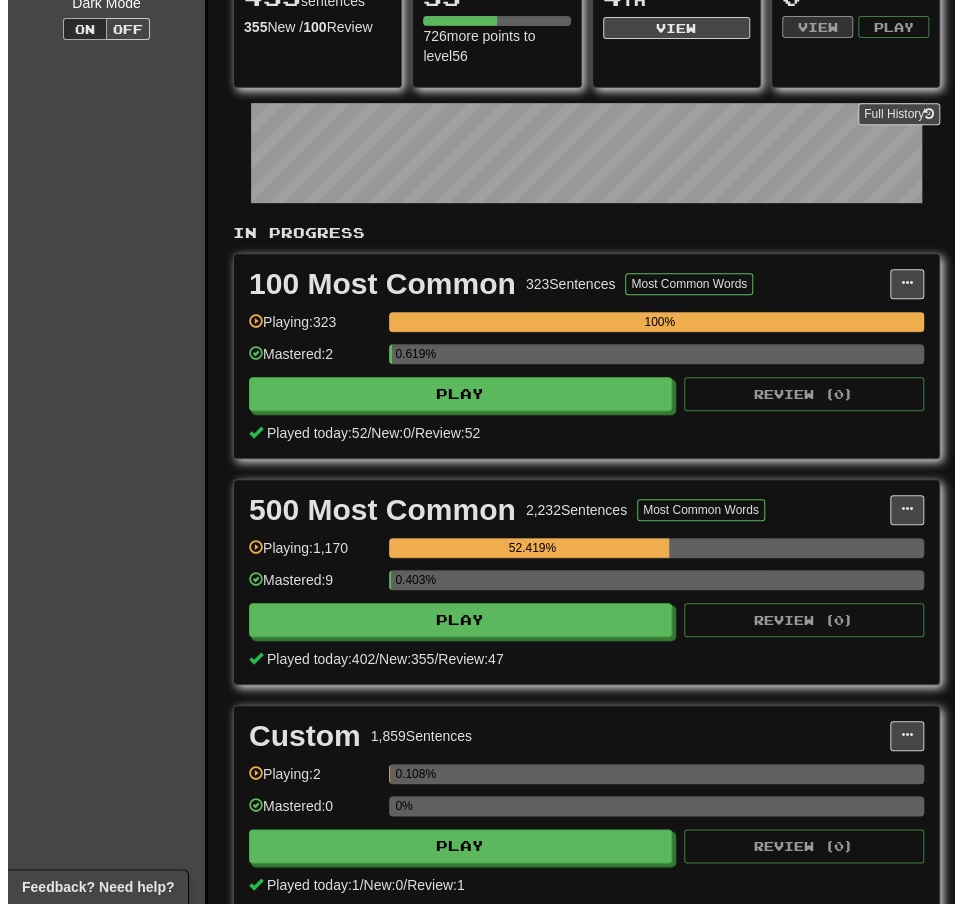 scroll, scrollTop: 270, scrollLeft: 0, axis: vertical 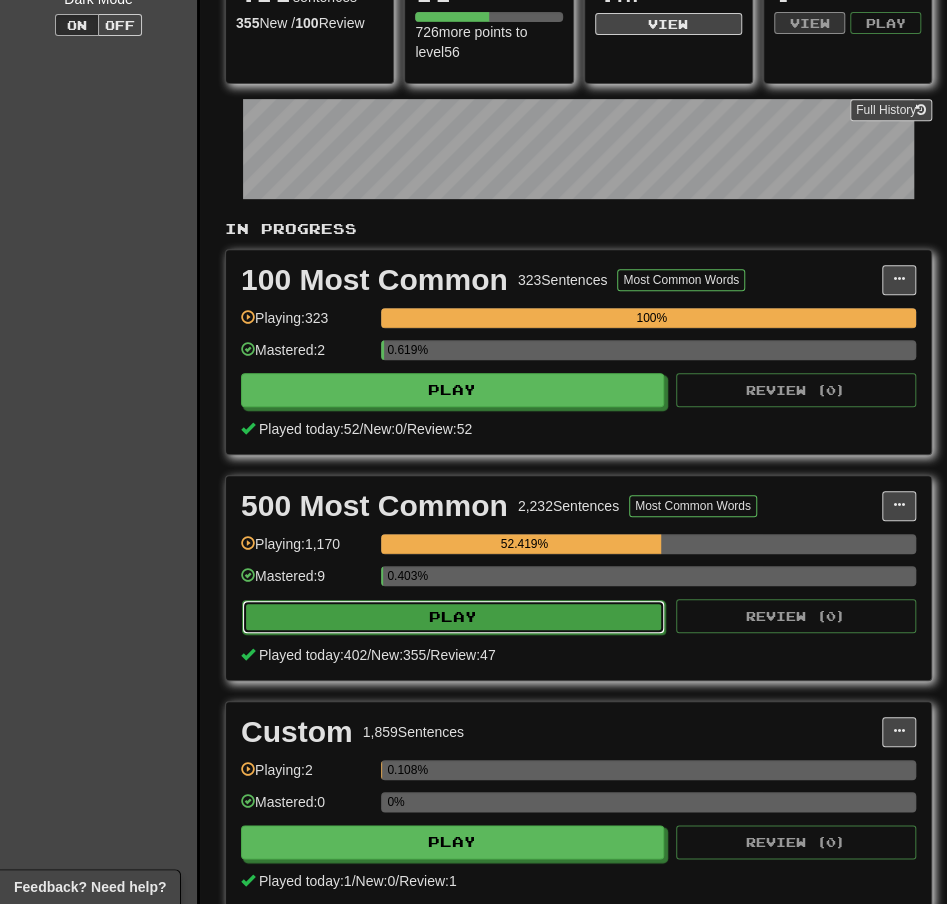 click on "Play" at bounding box center [453, 617] 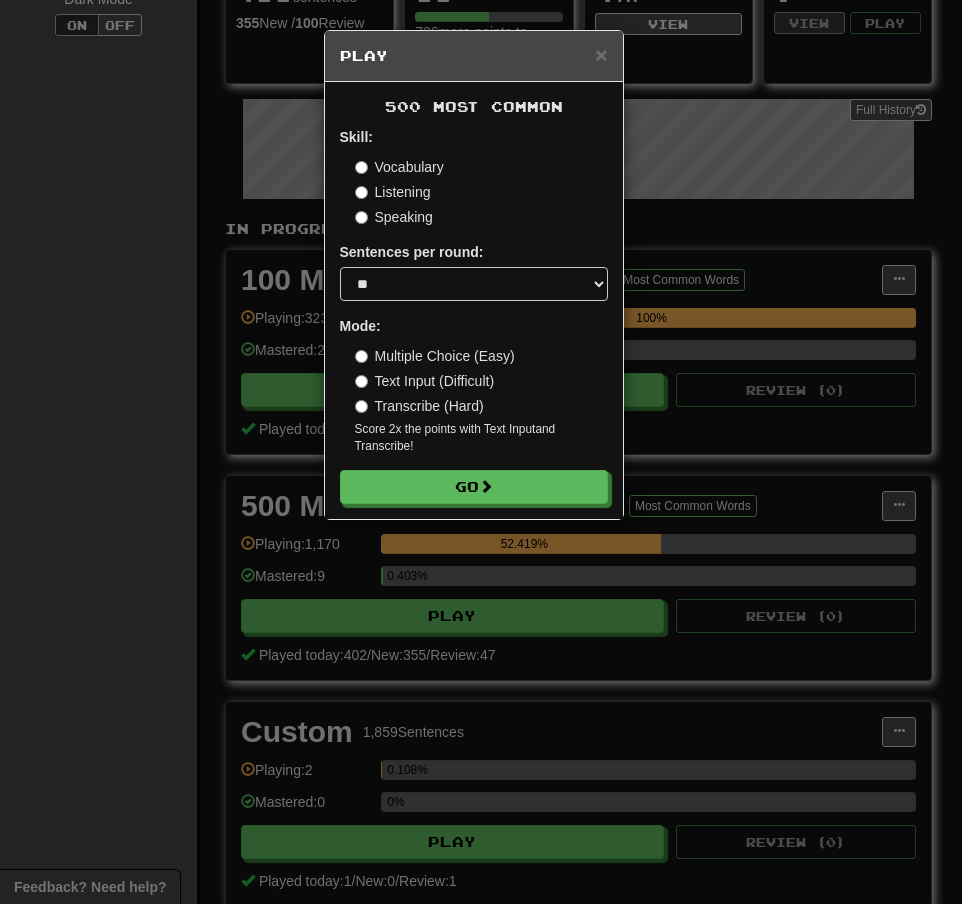 click on "Transcribe (Hard)" at bounding box center (419, 406) 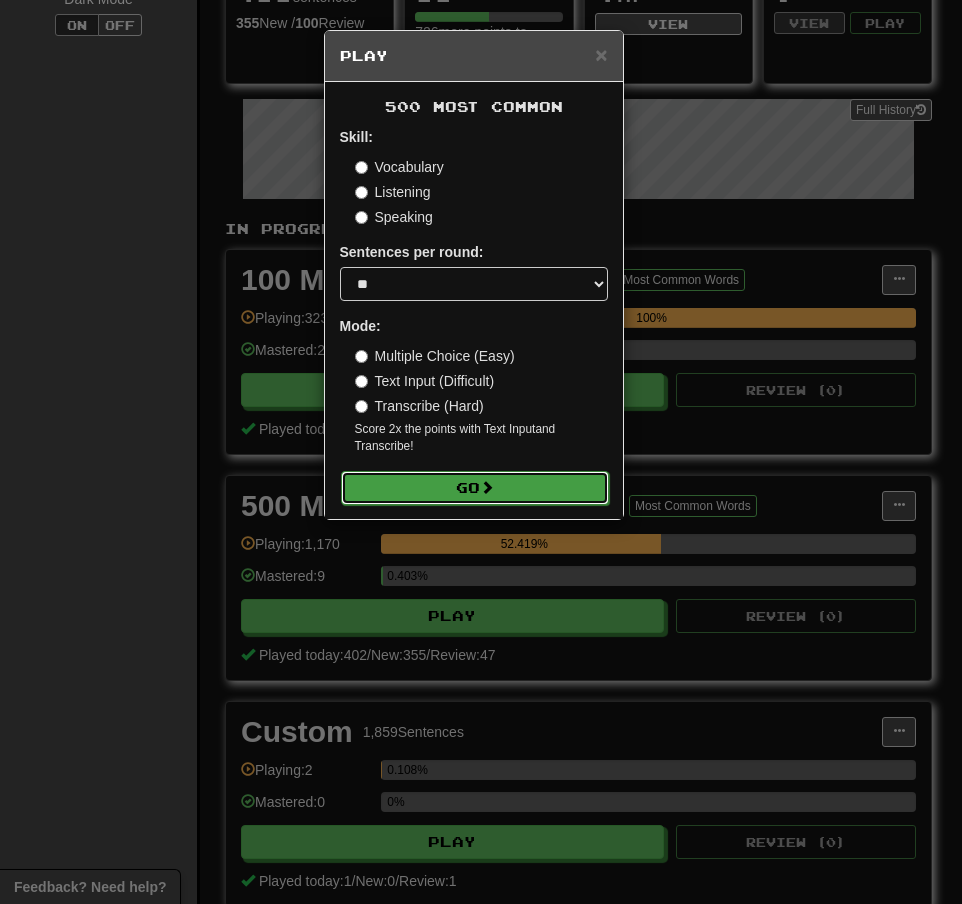 click on "Go" at bounding box center (475, 488) 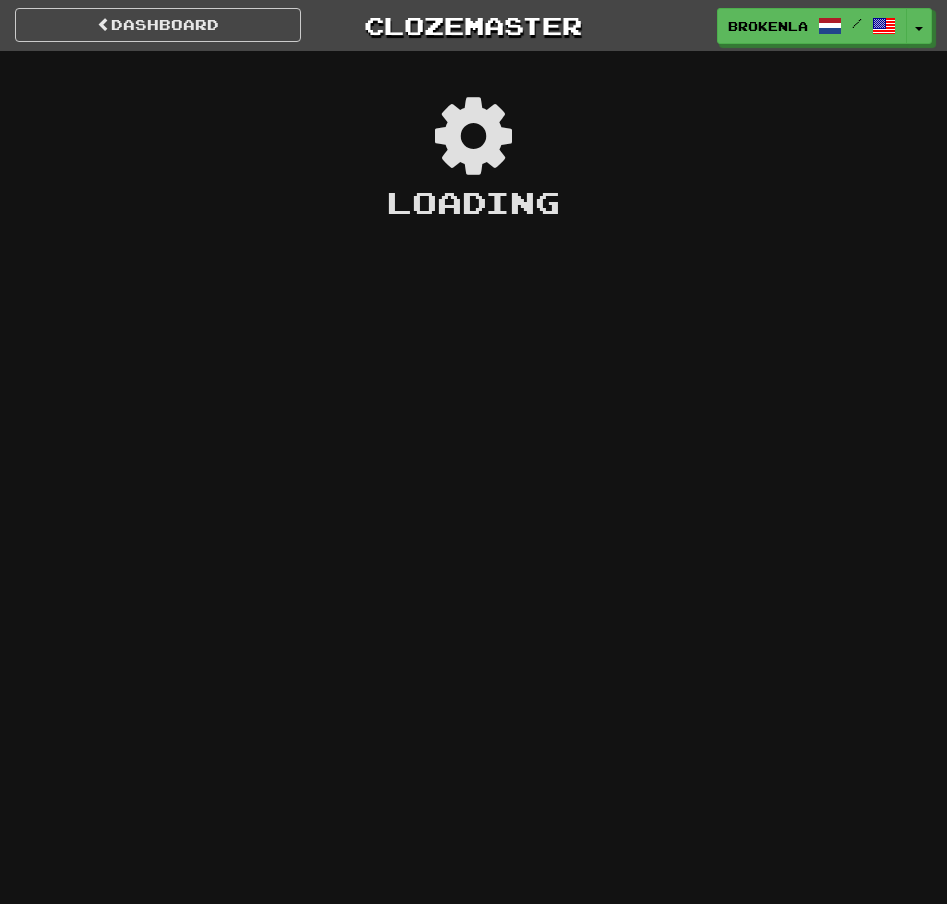 scroll, scrollTop: 0, scrollLeft: 0, axis: both 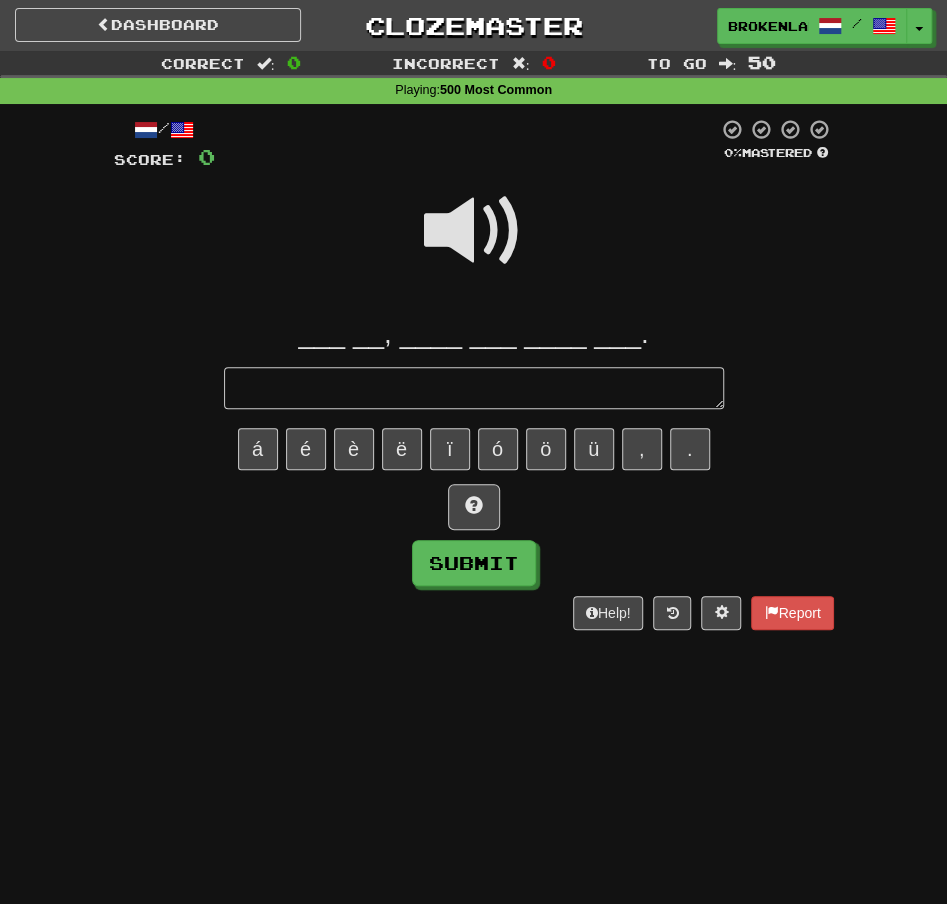 type on "*" 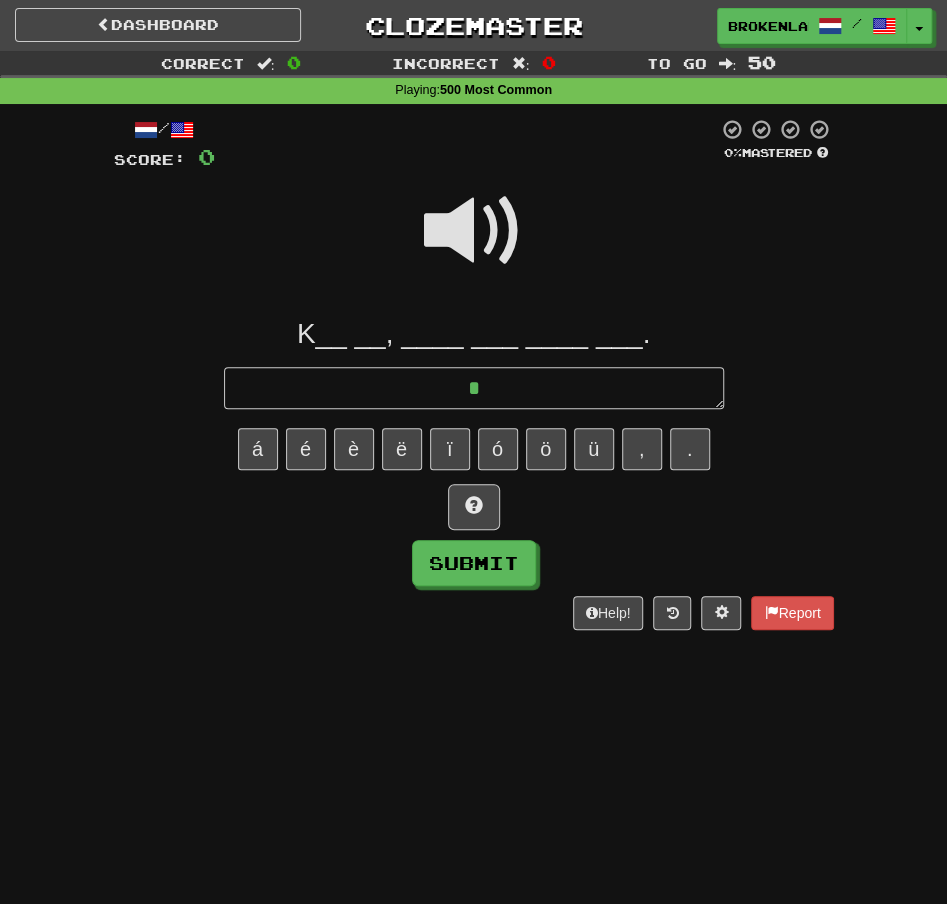 type on "*" 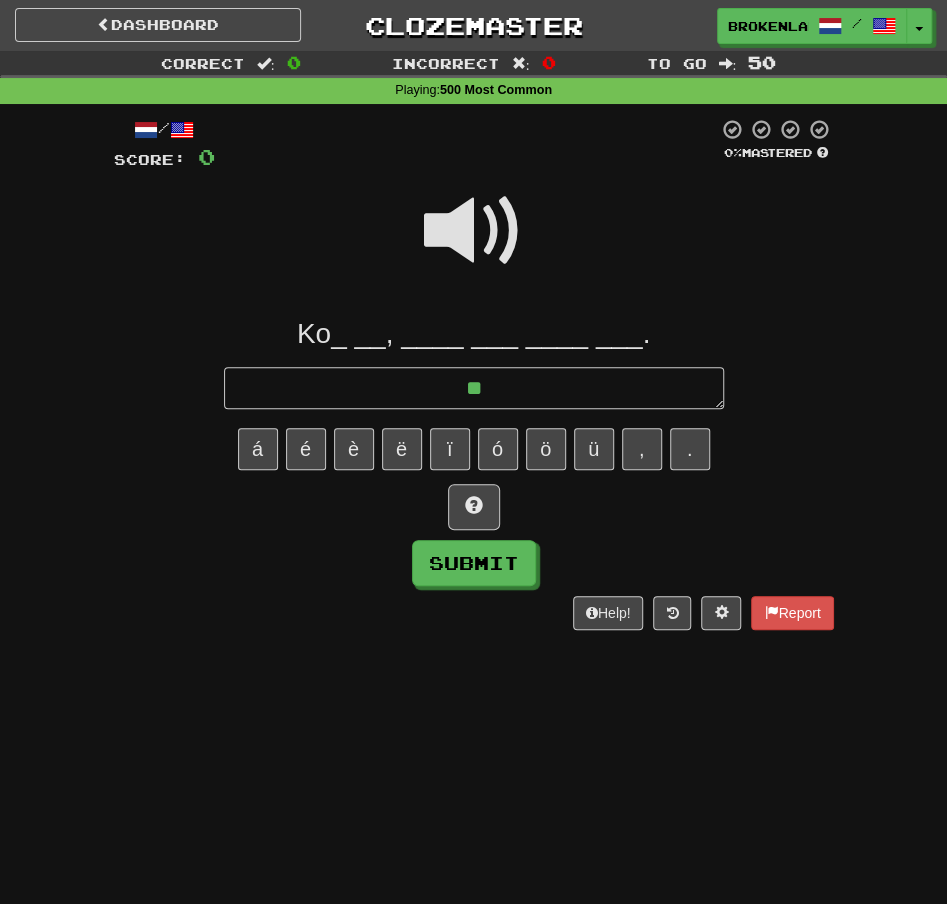 type on "*" 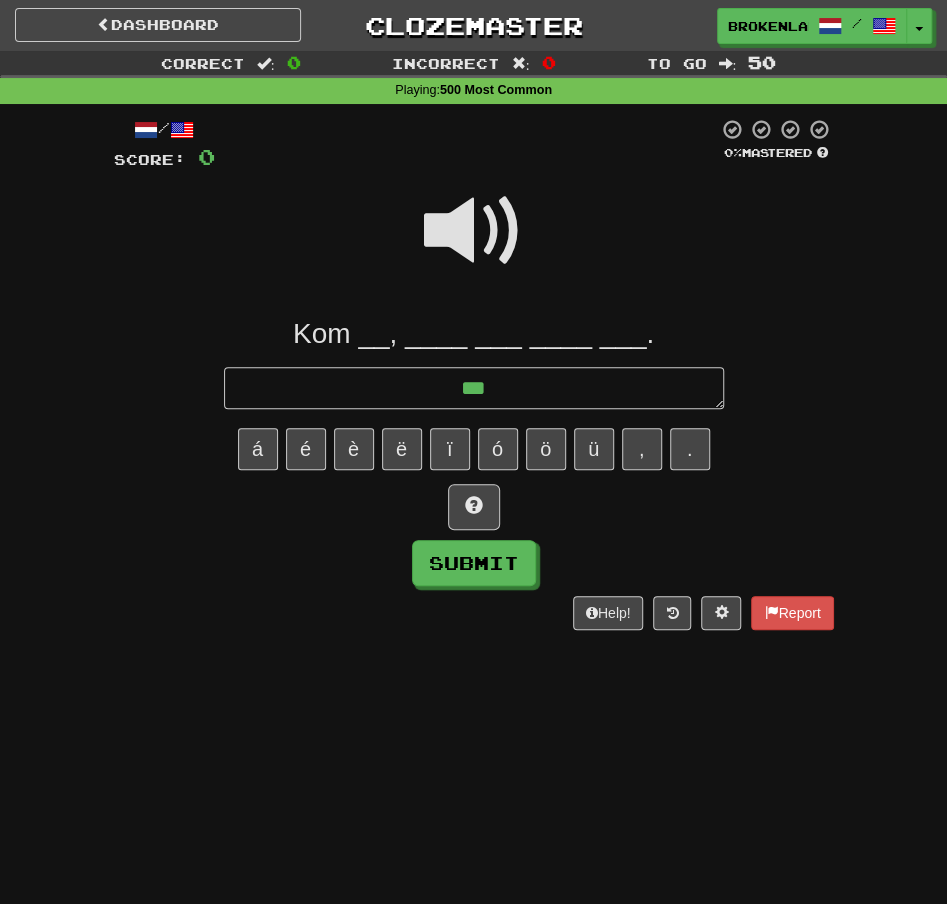 type on "*" 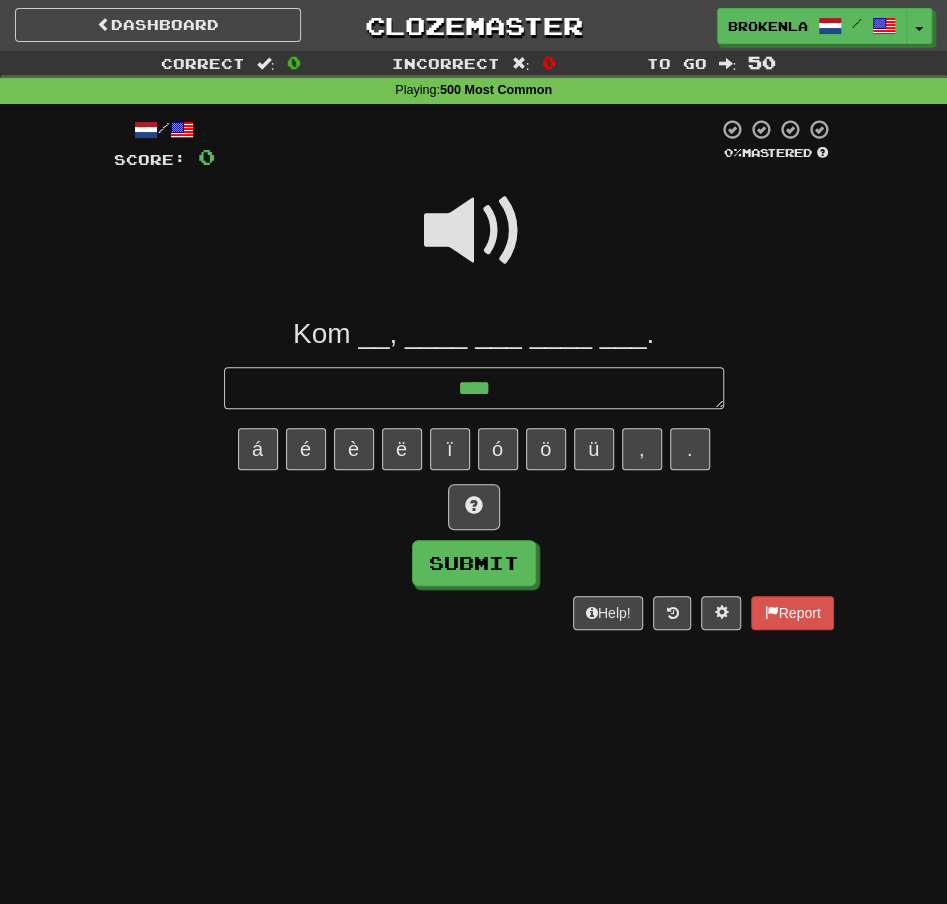 type on "*" 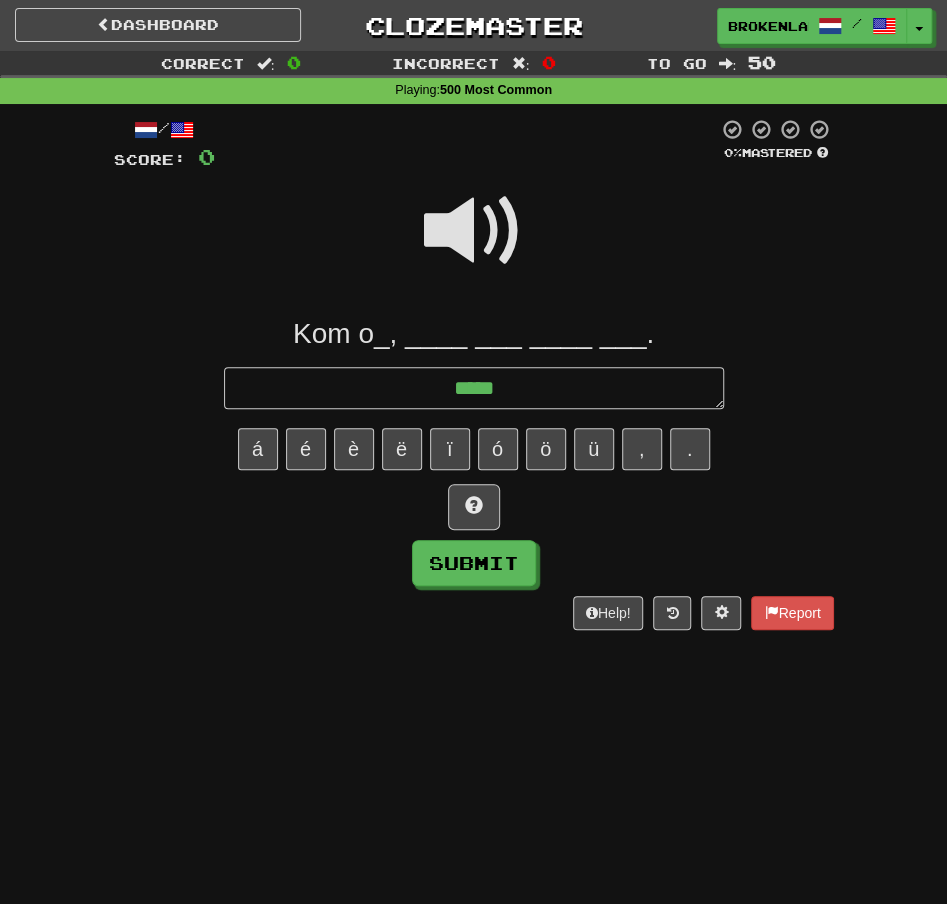 type on "*" 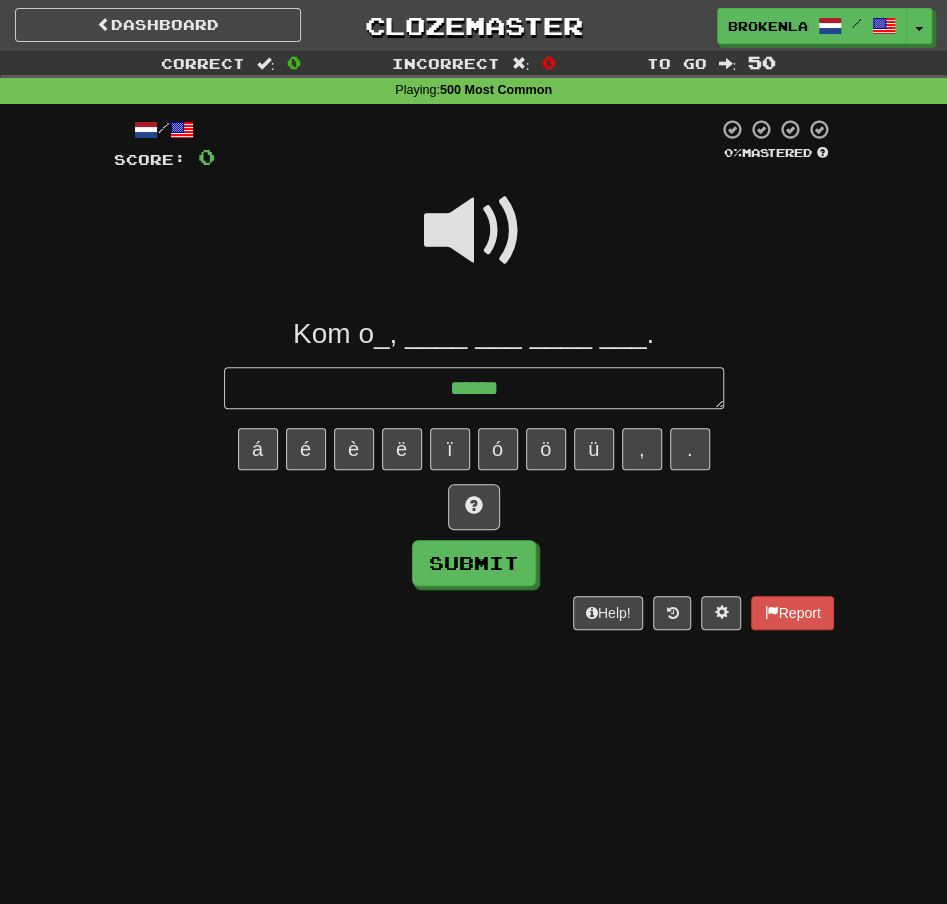 type on "*" 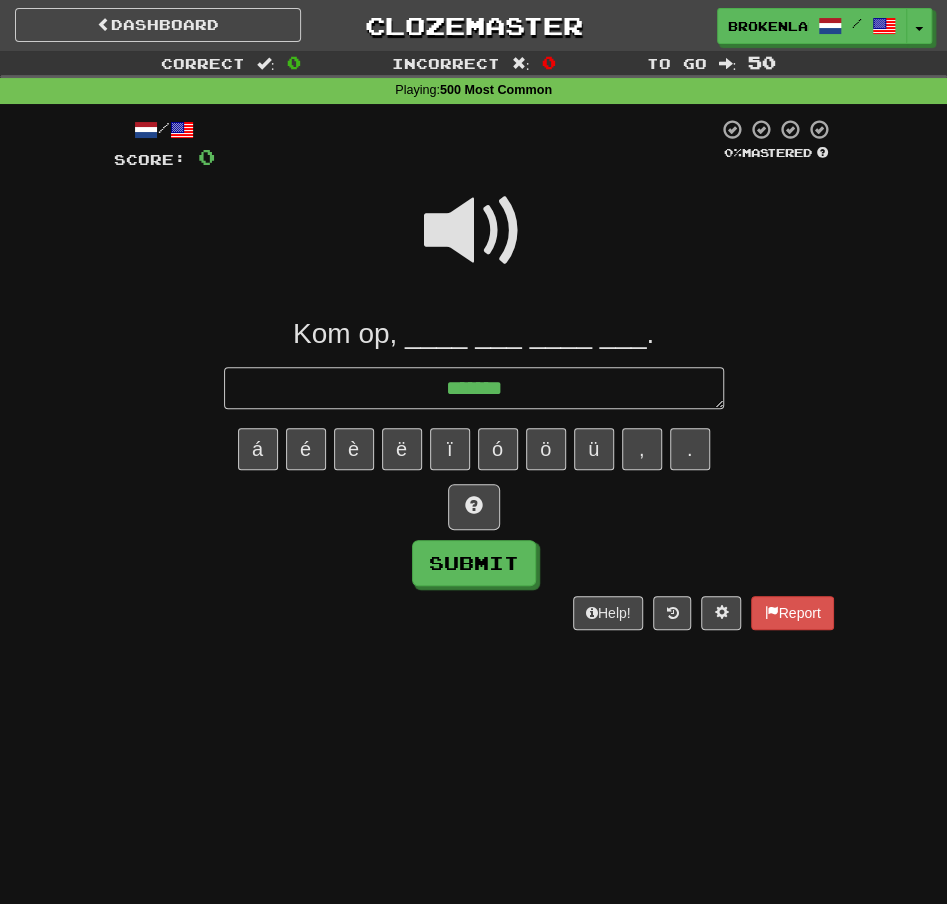 type on "*" 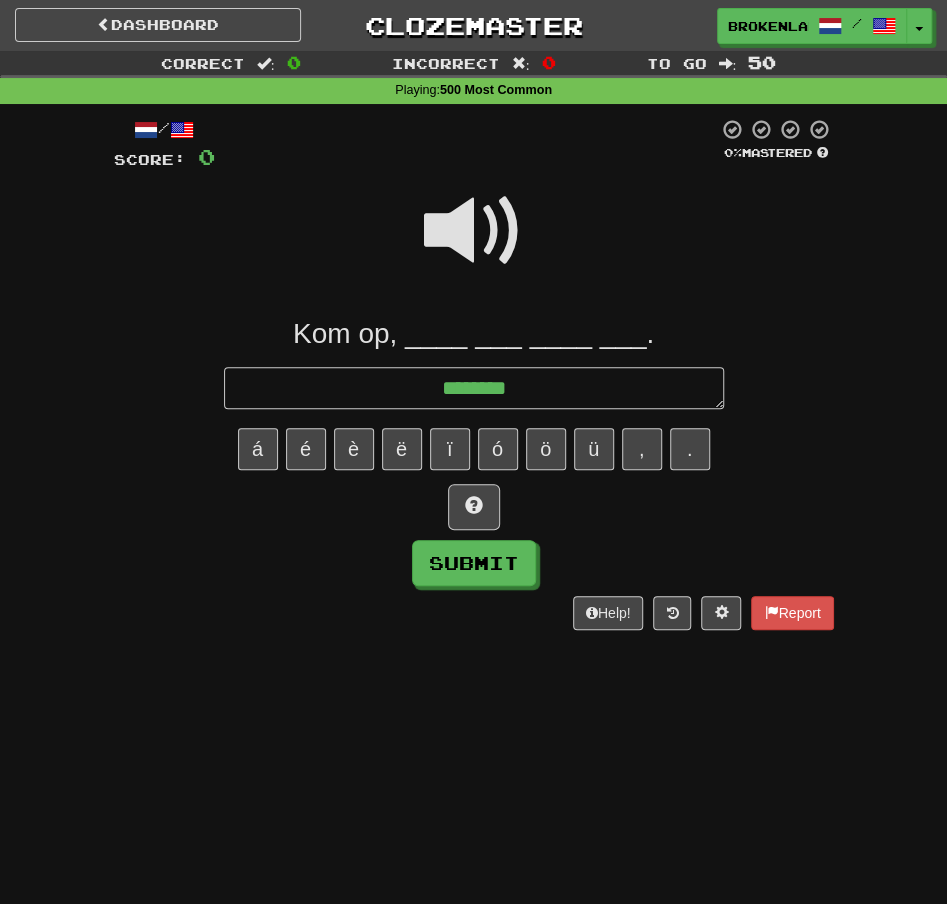 type on "*" 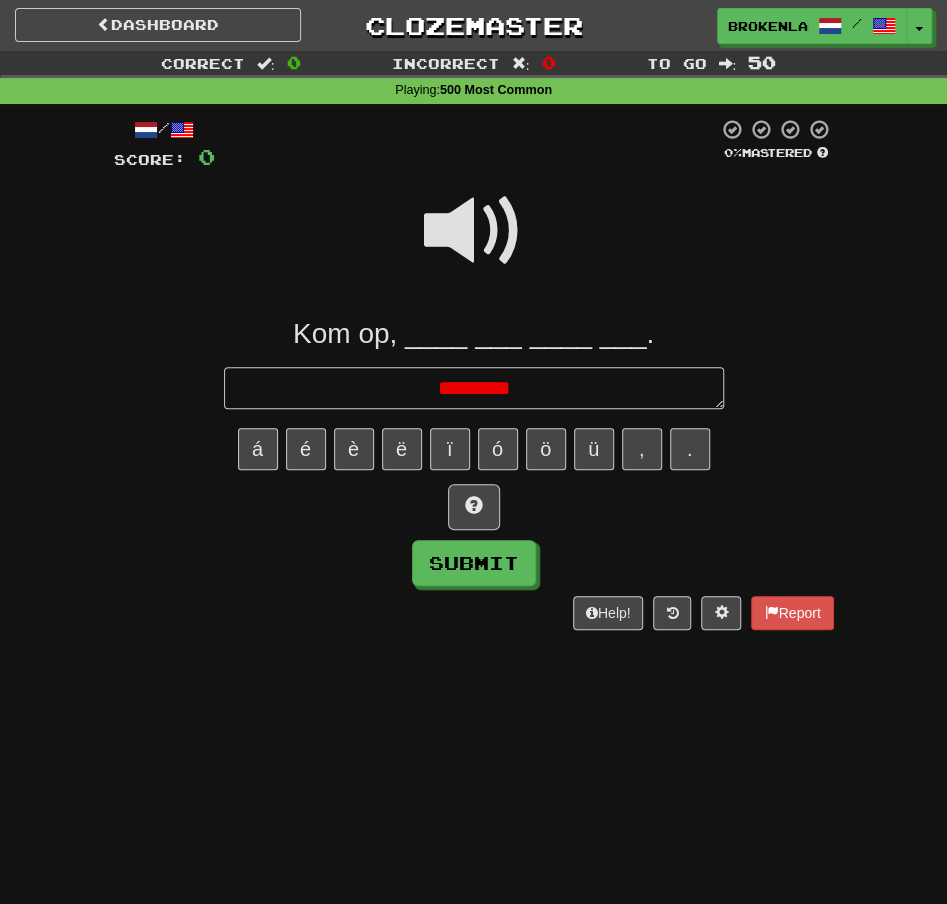 type on "*" 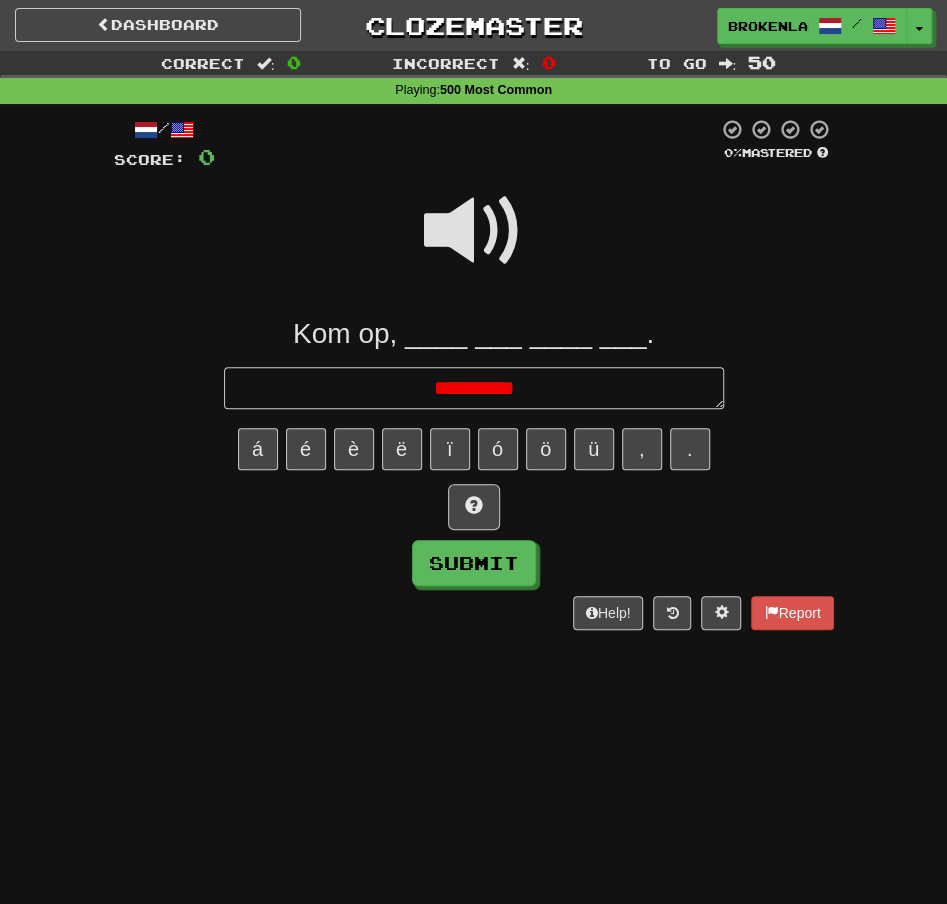 type on "*" 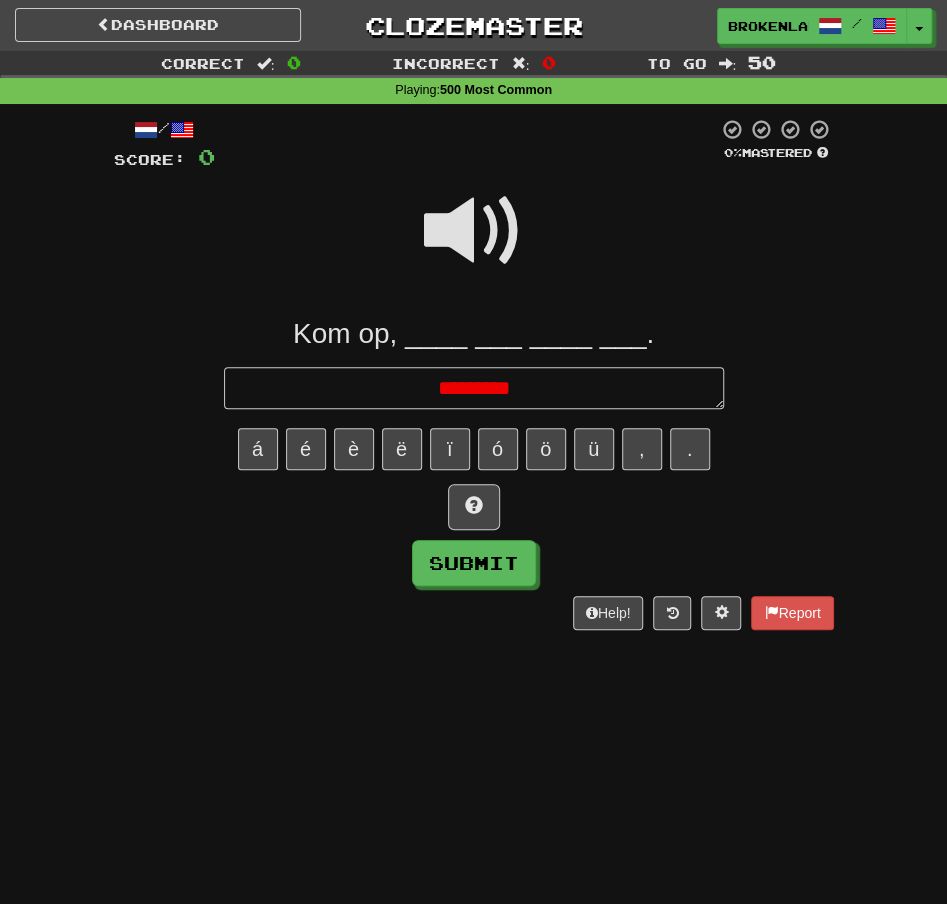 type on "*" 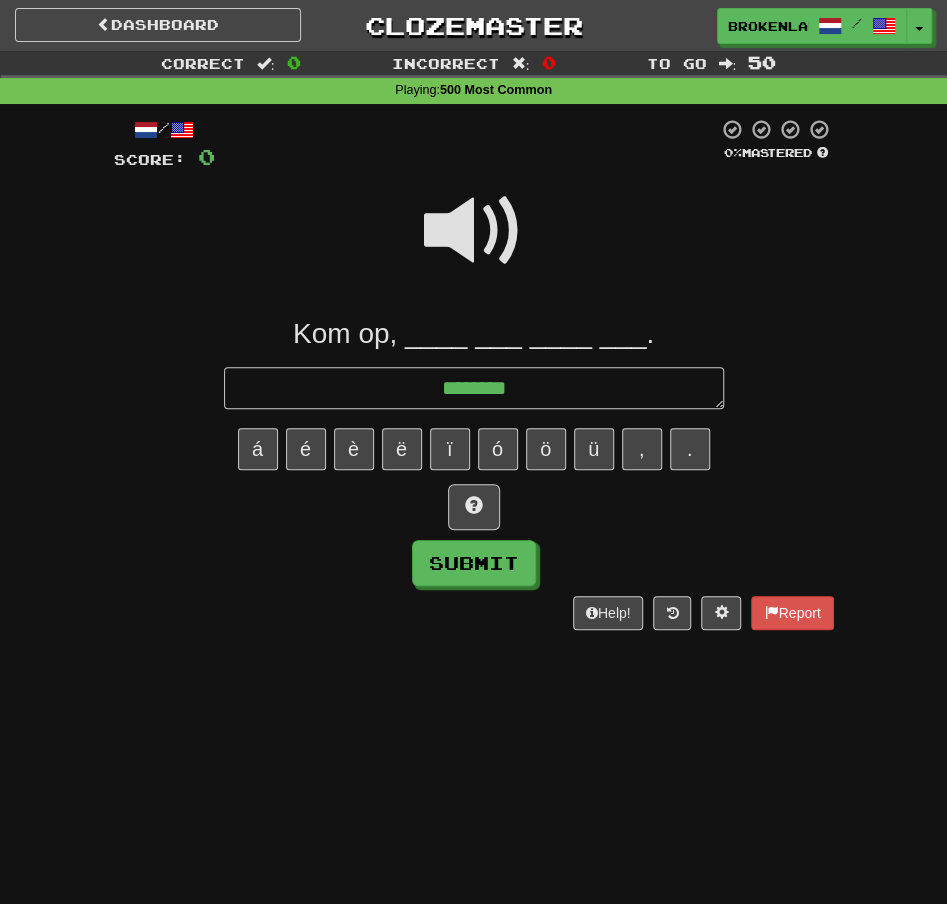 type on "*" 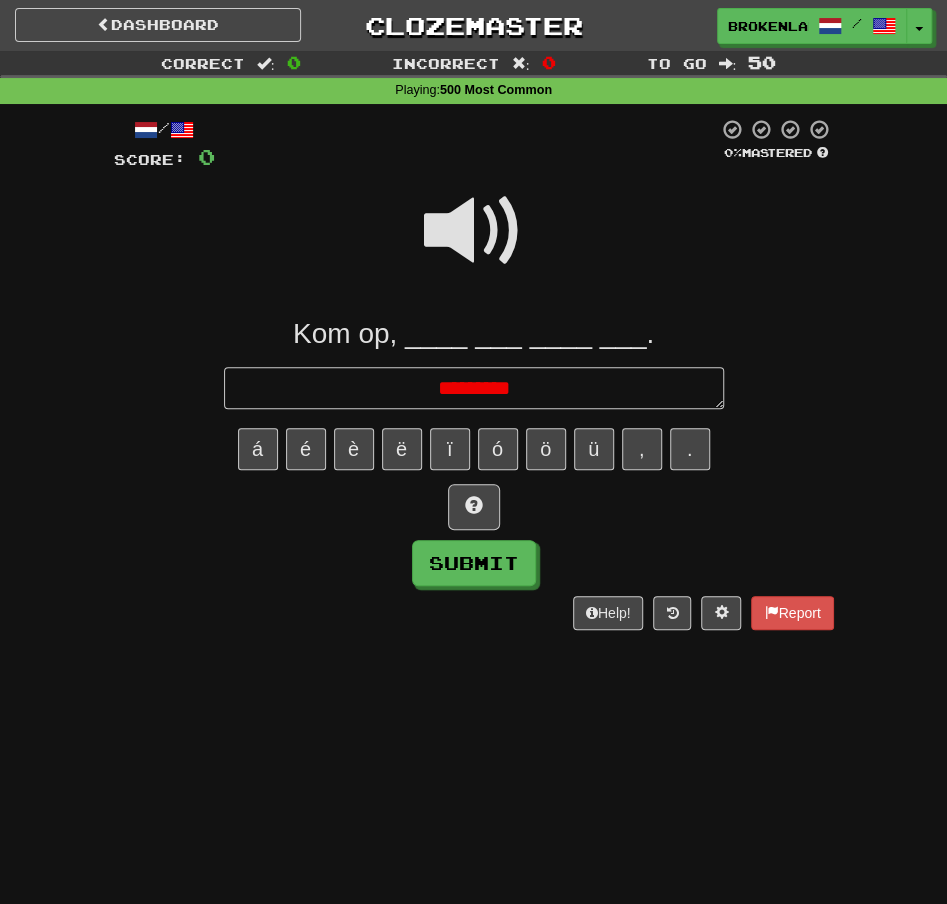 type on "*" 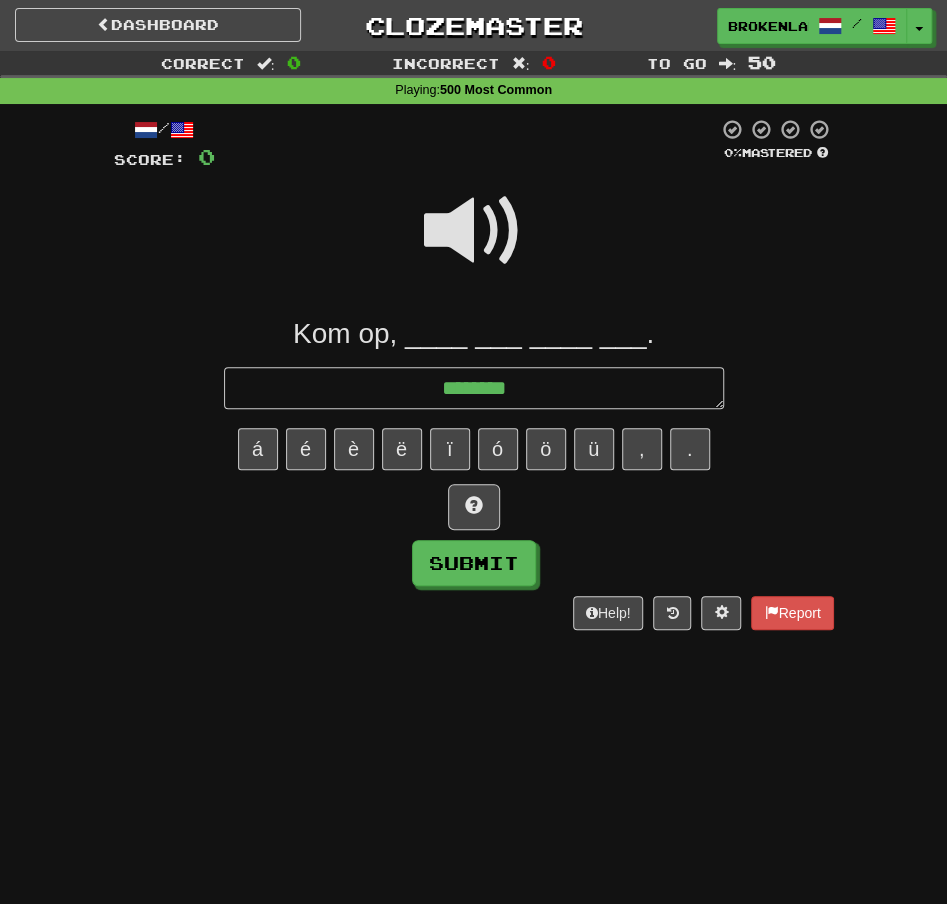 type on "*" 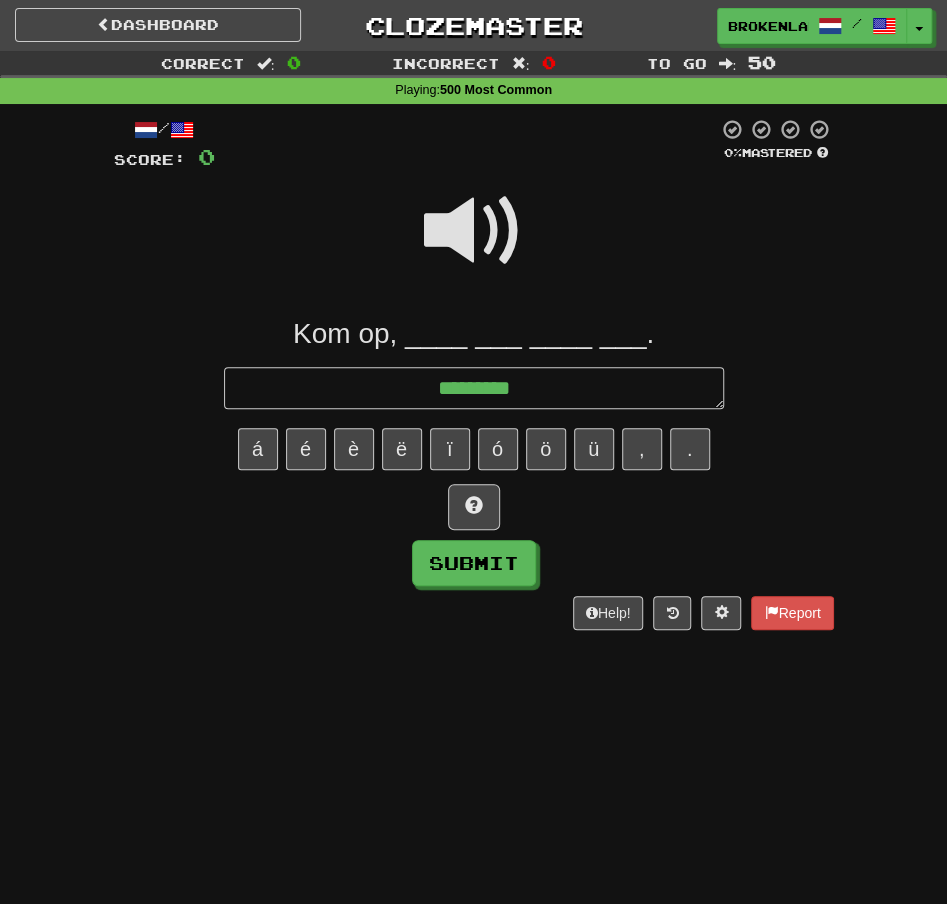type on "*" 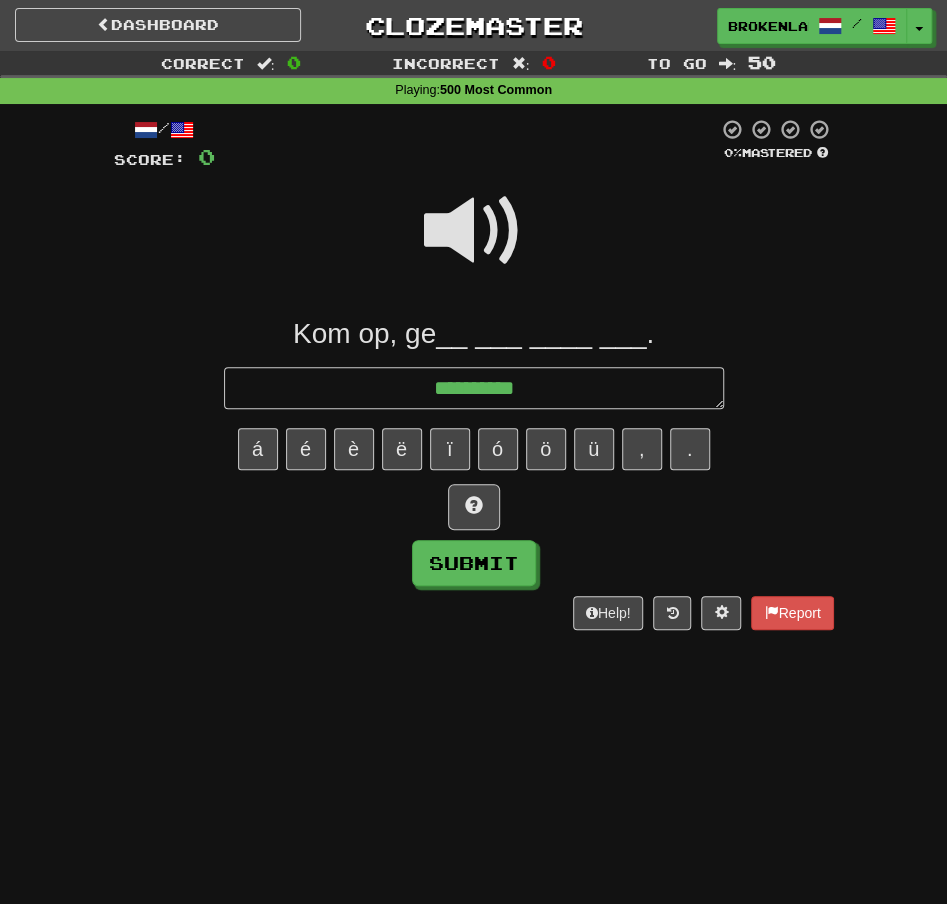 type on "*" 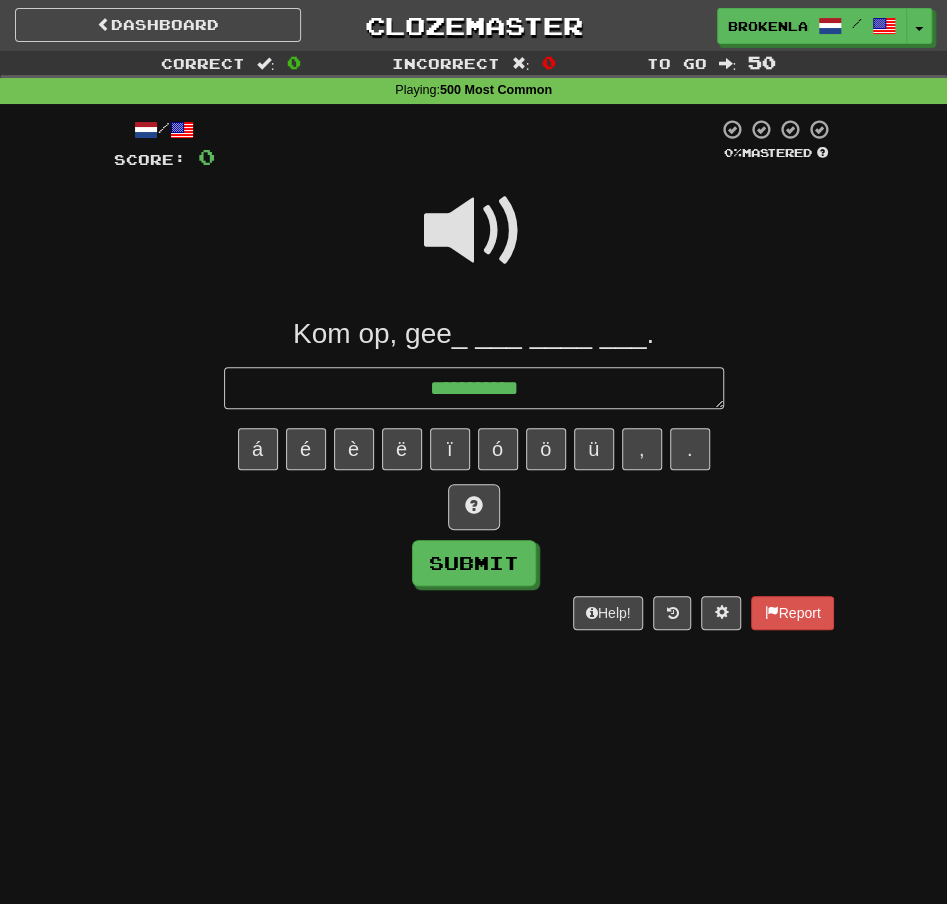 type on "*" 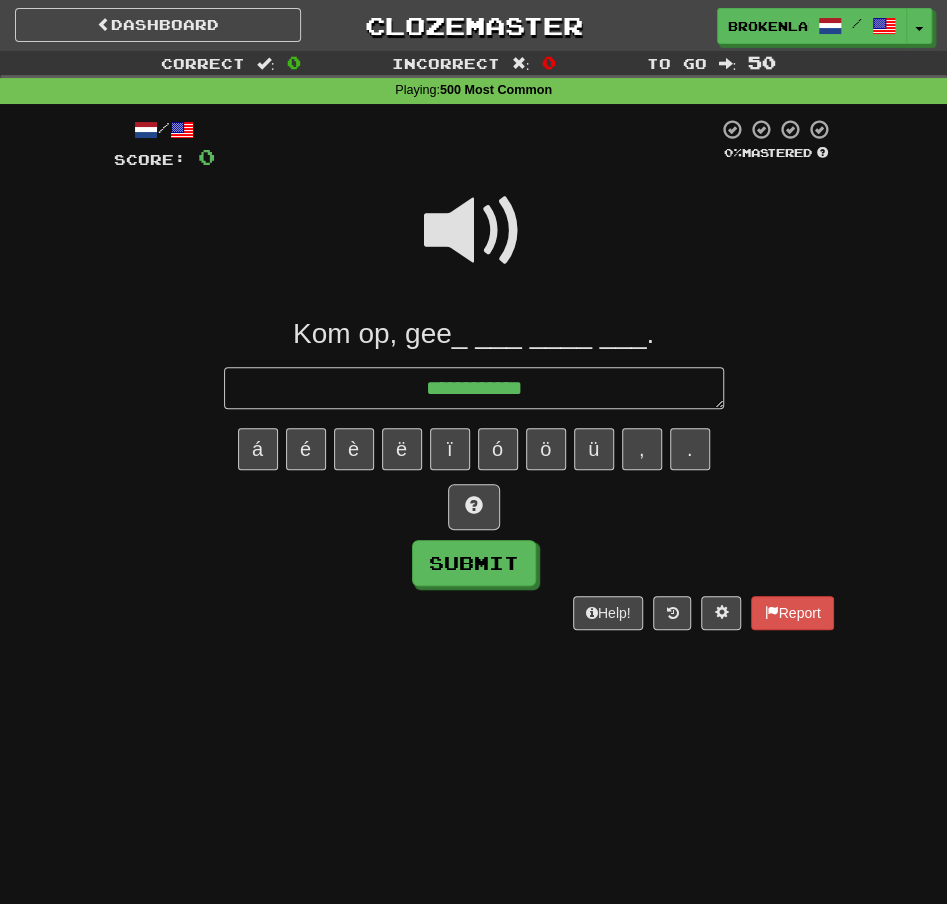 type on "*" 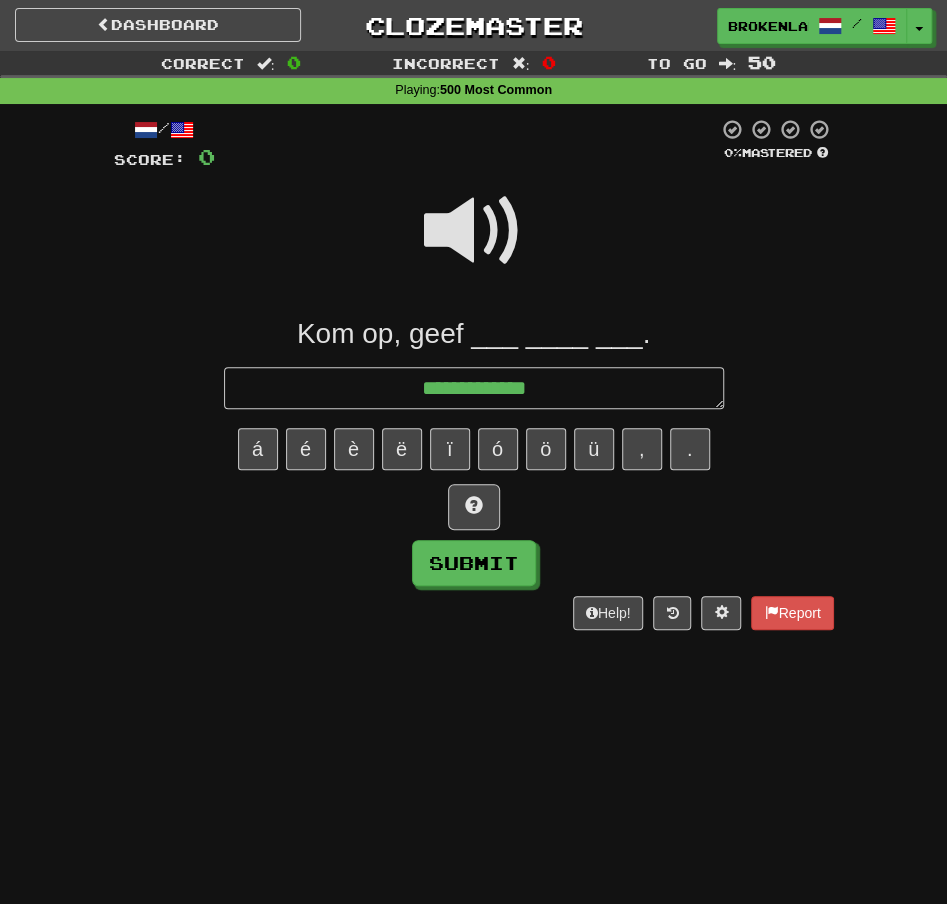 type on "*" 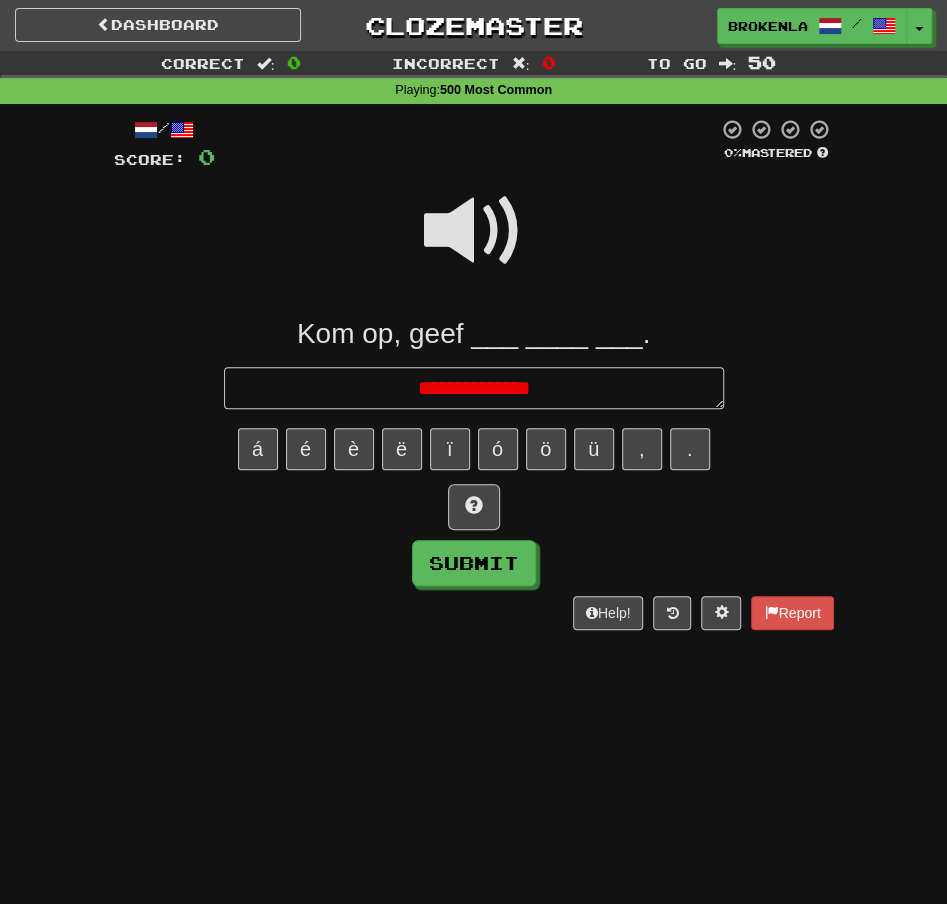 type on "*" 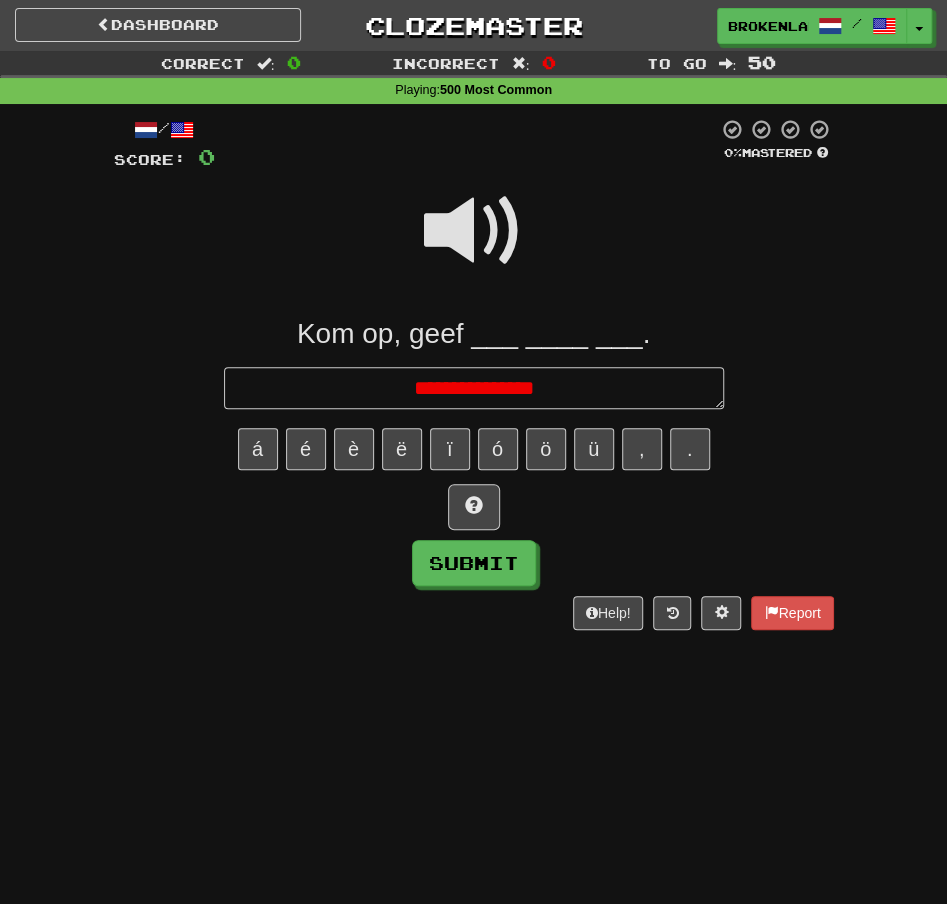 type on "*" 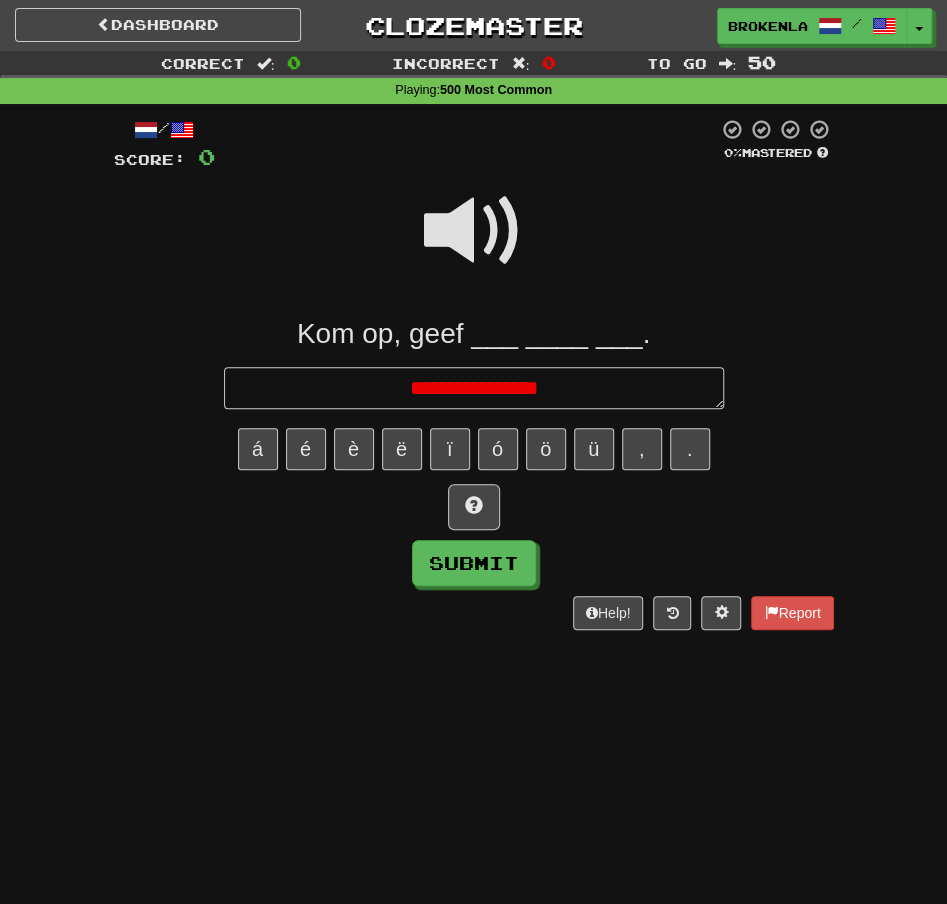 type on "*" 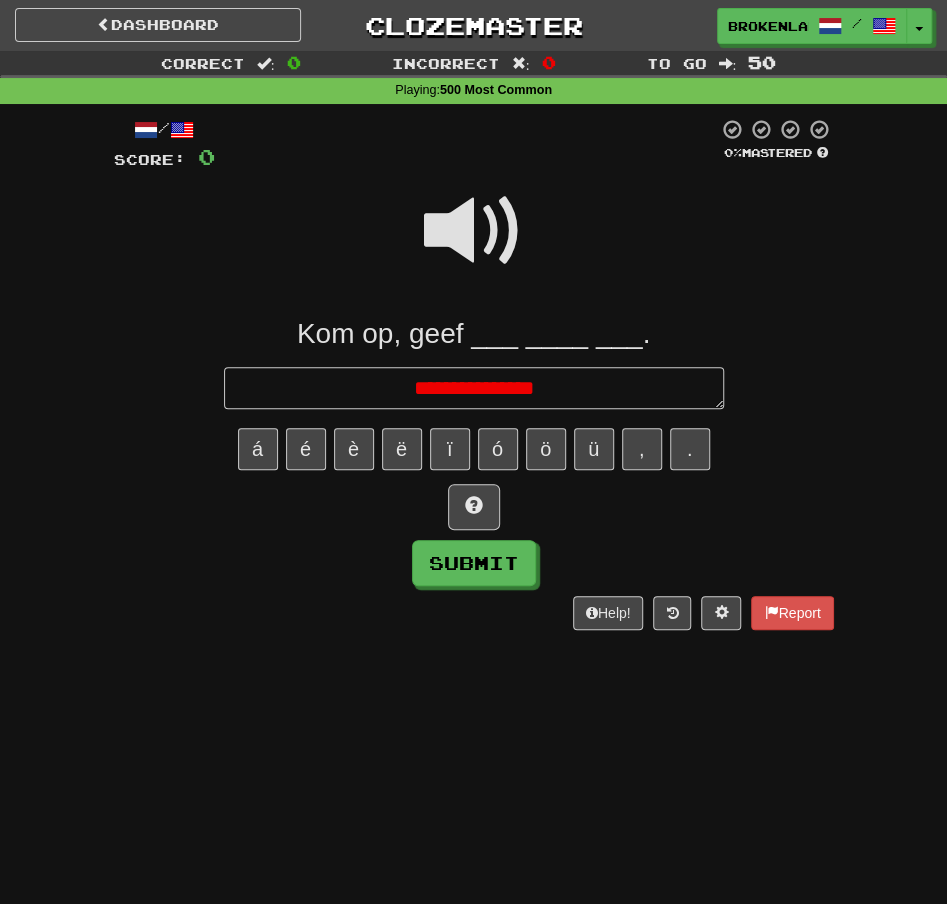 type on "*" 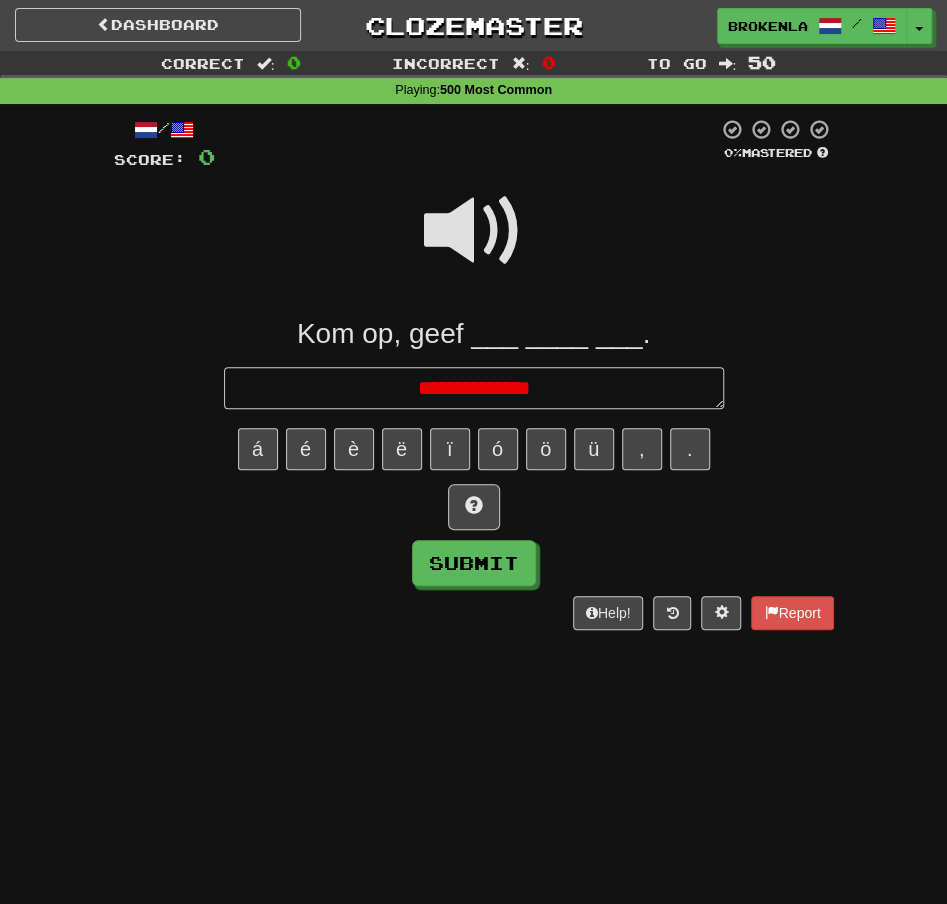 type on "*" 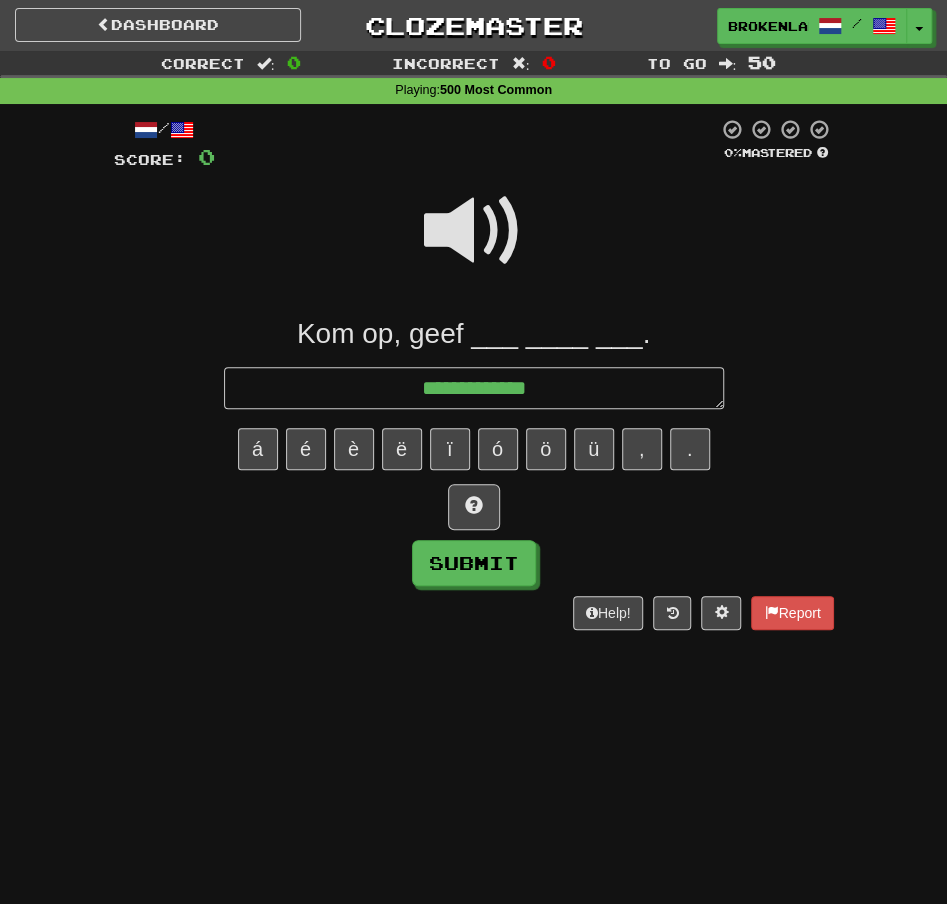 type on "*" 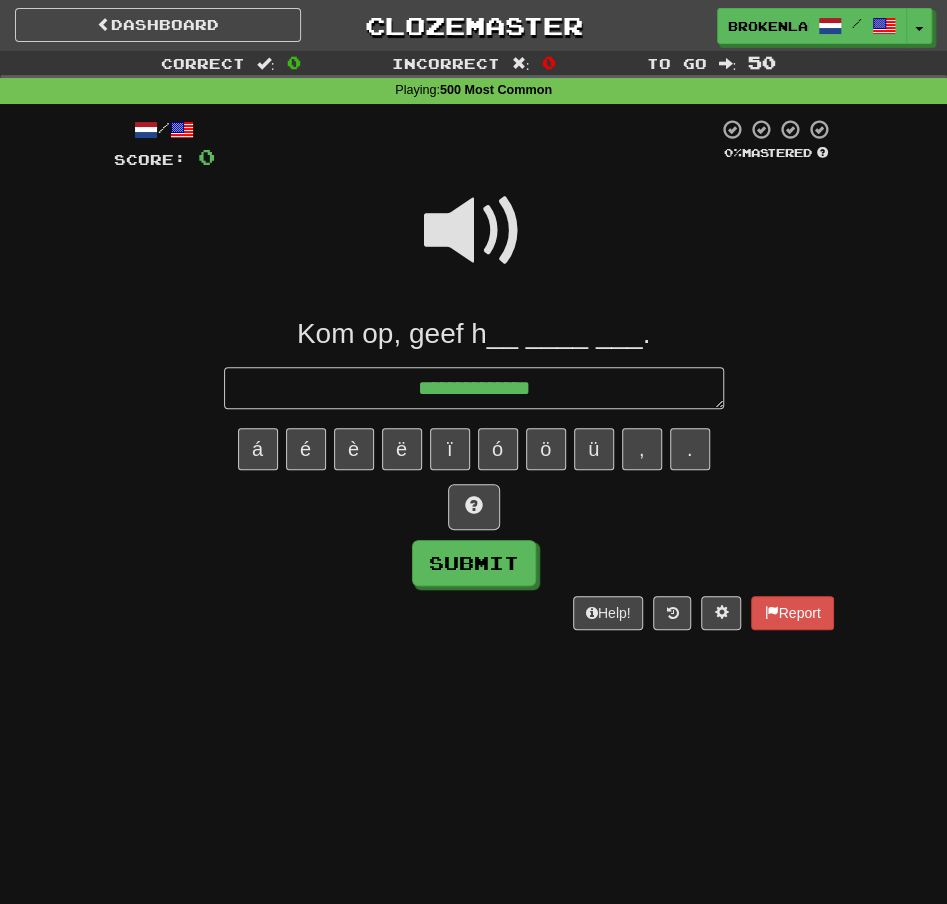 type on "*" 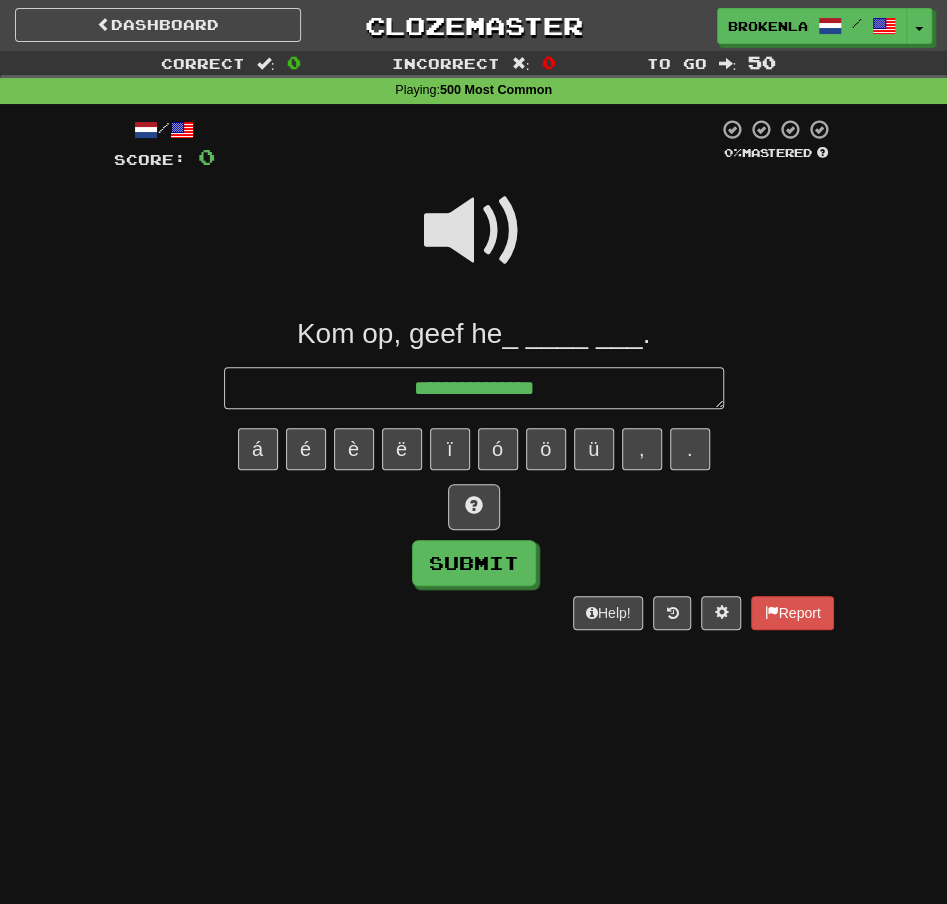 type on "*" 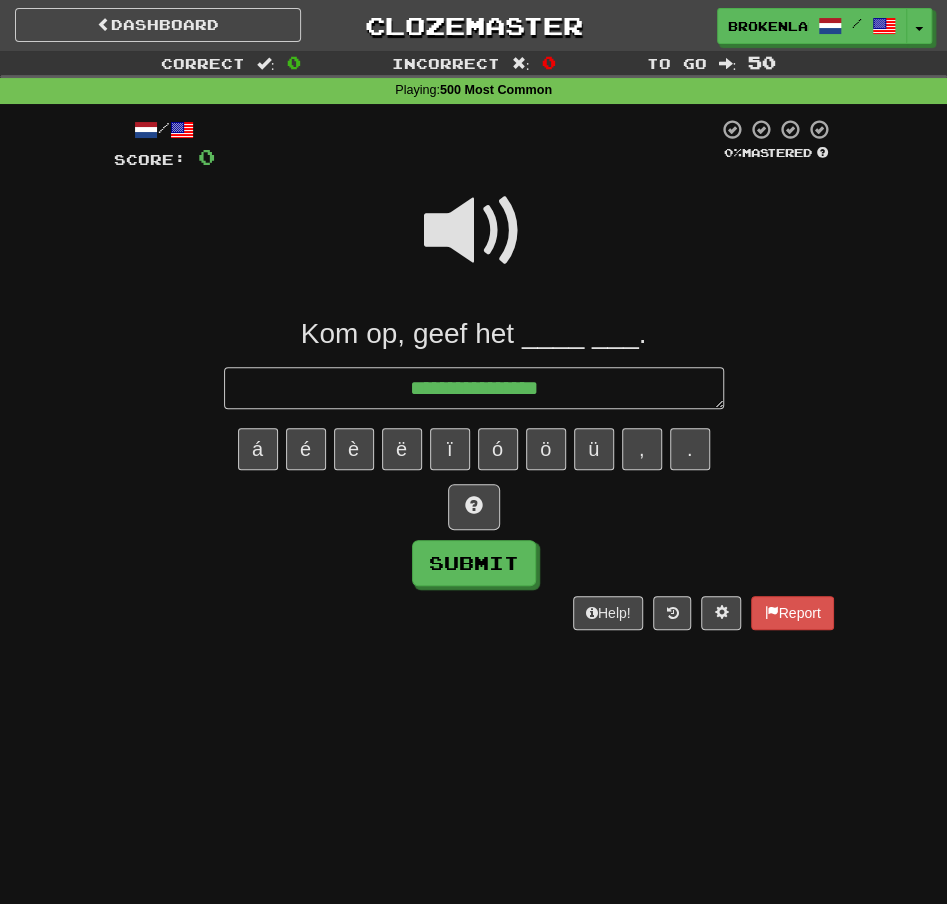 type on "*" 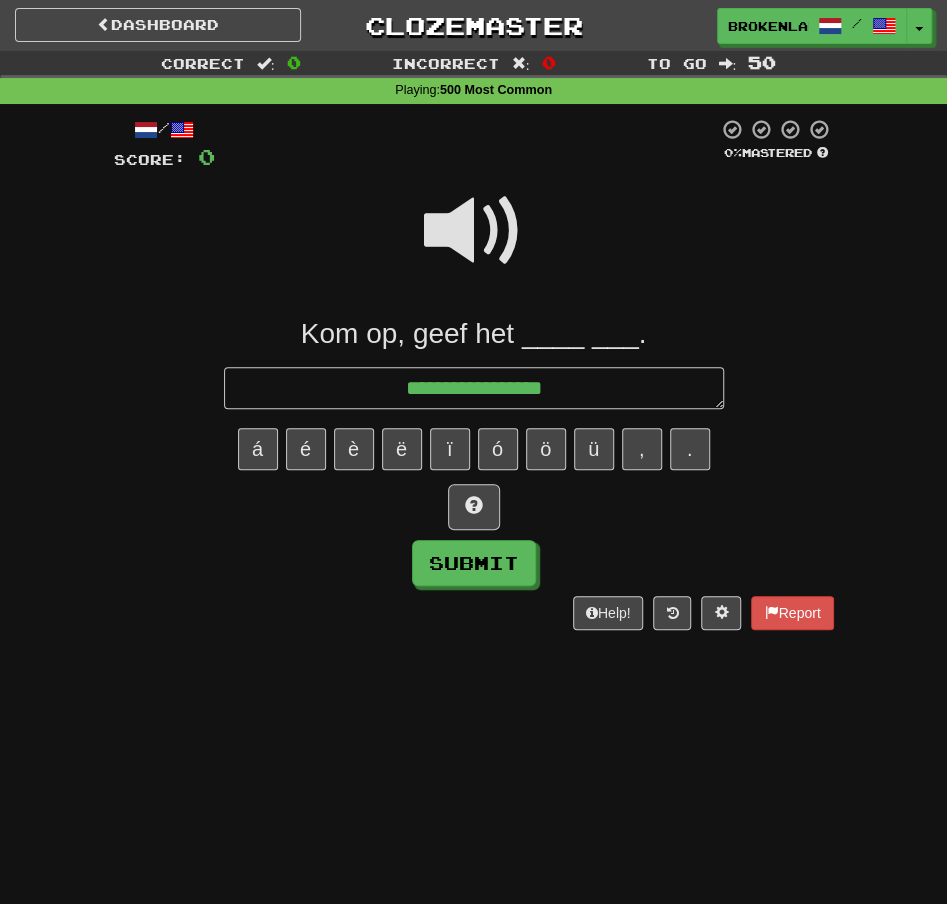 type on "*" 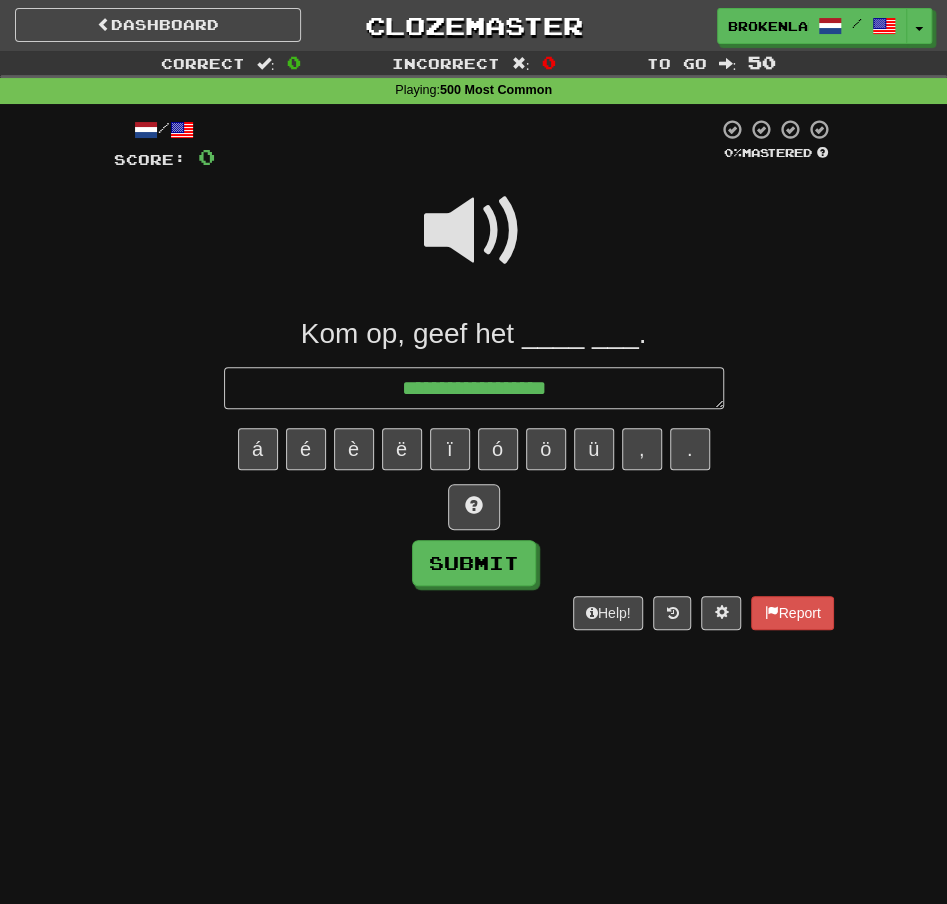 type on "*" 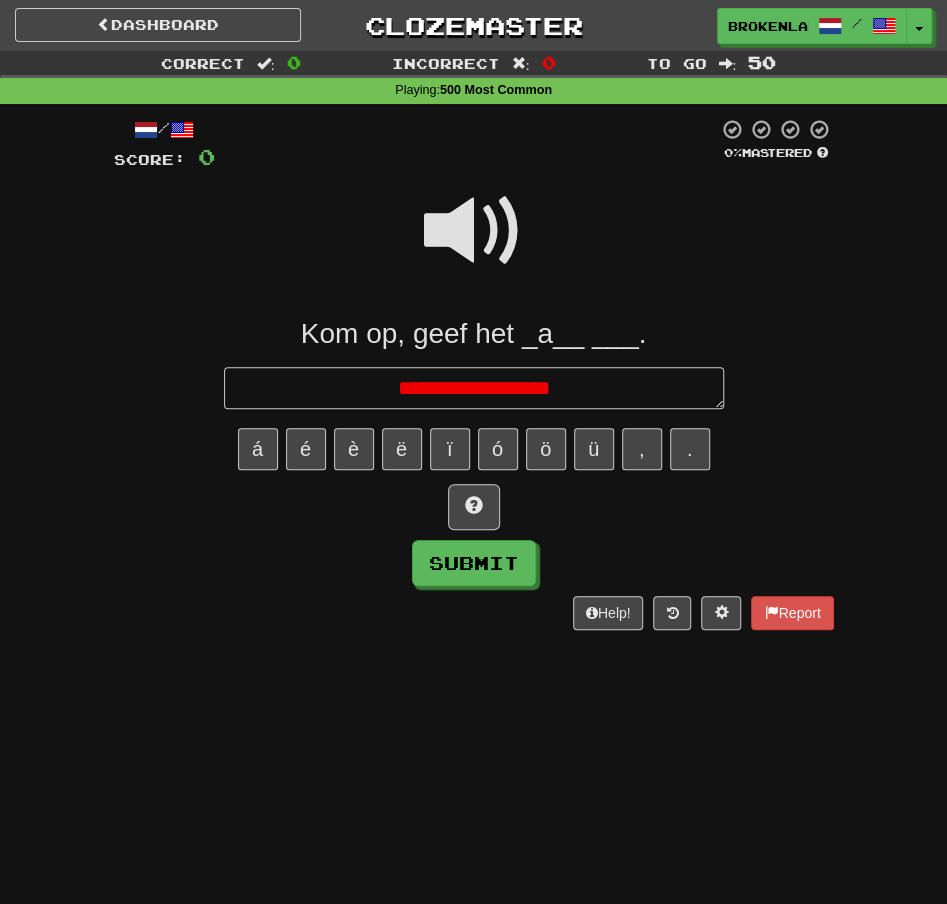type on "*" 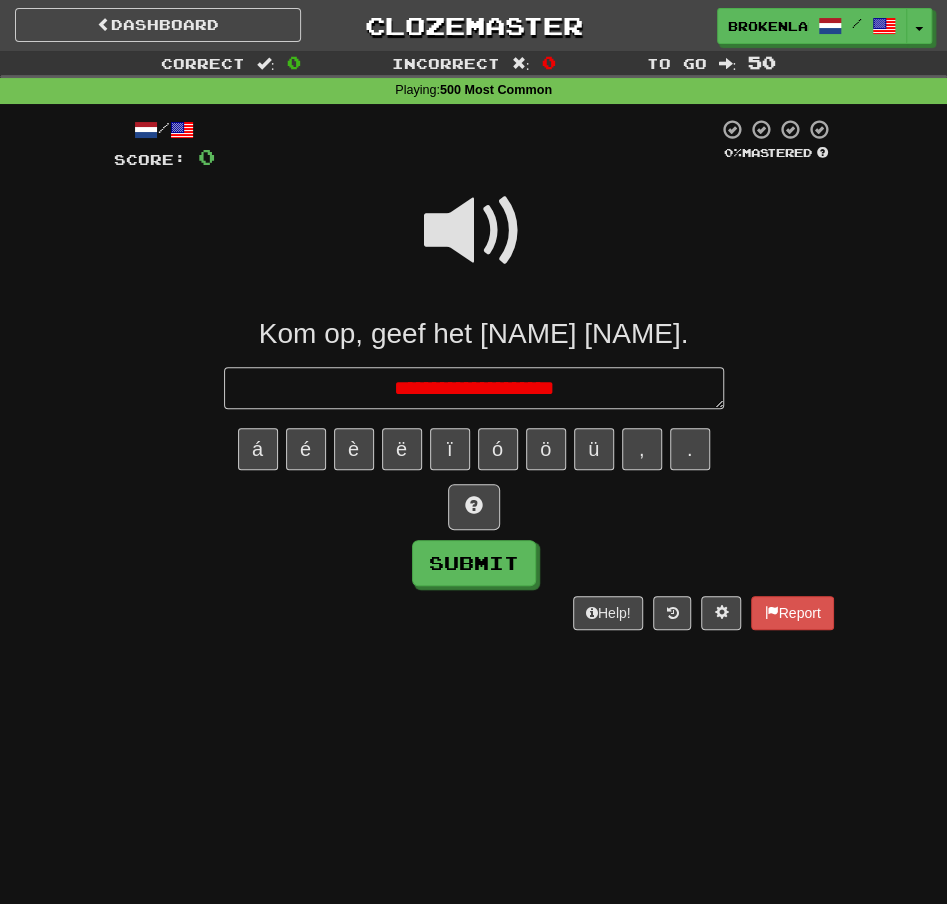 type on "*" 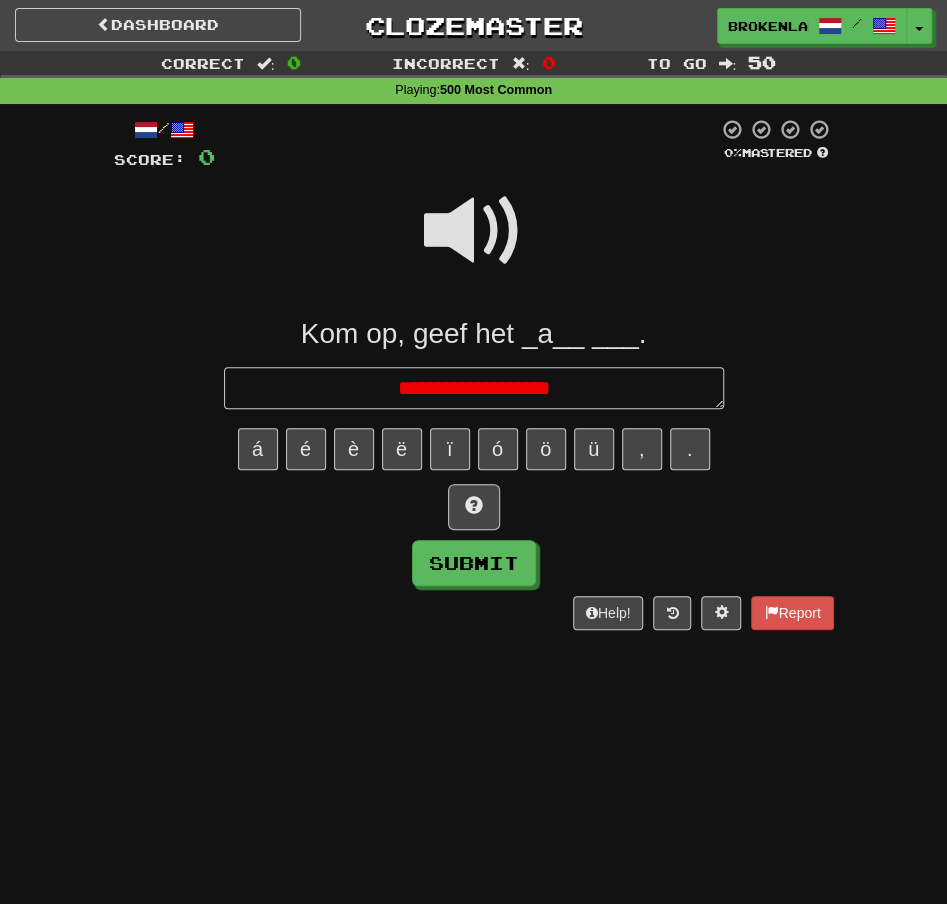 type on "*" 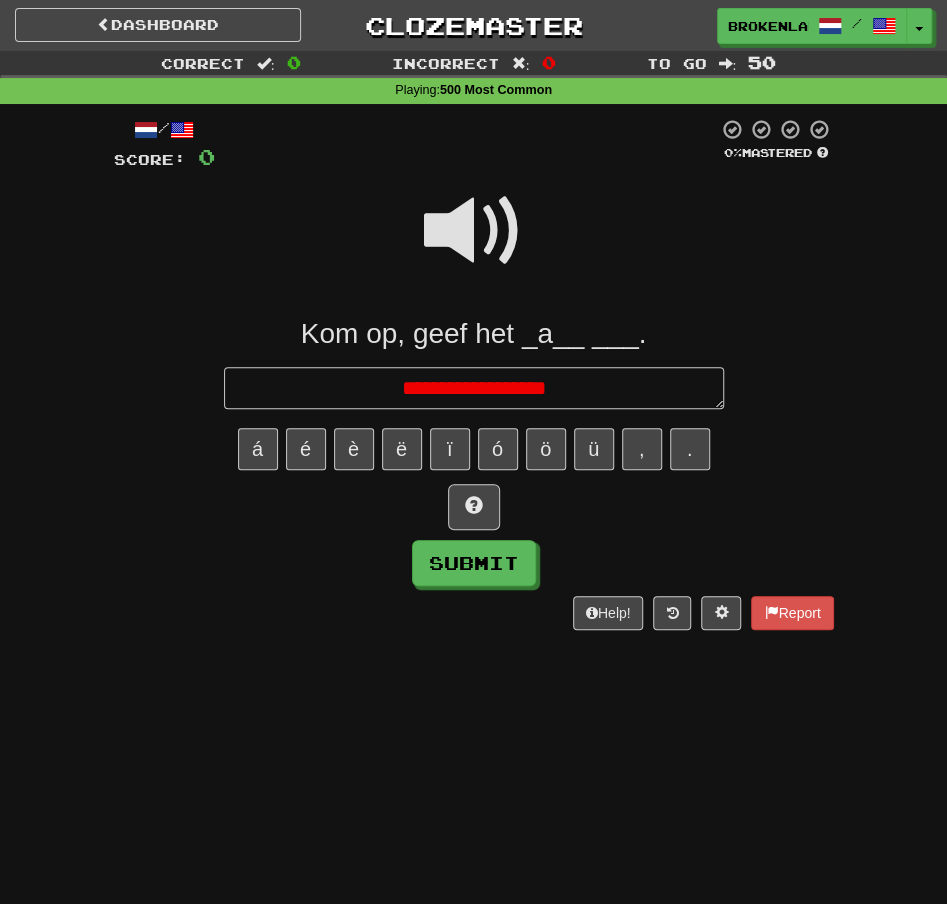 type on "*" 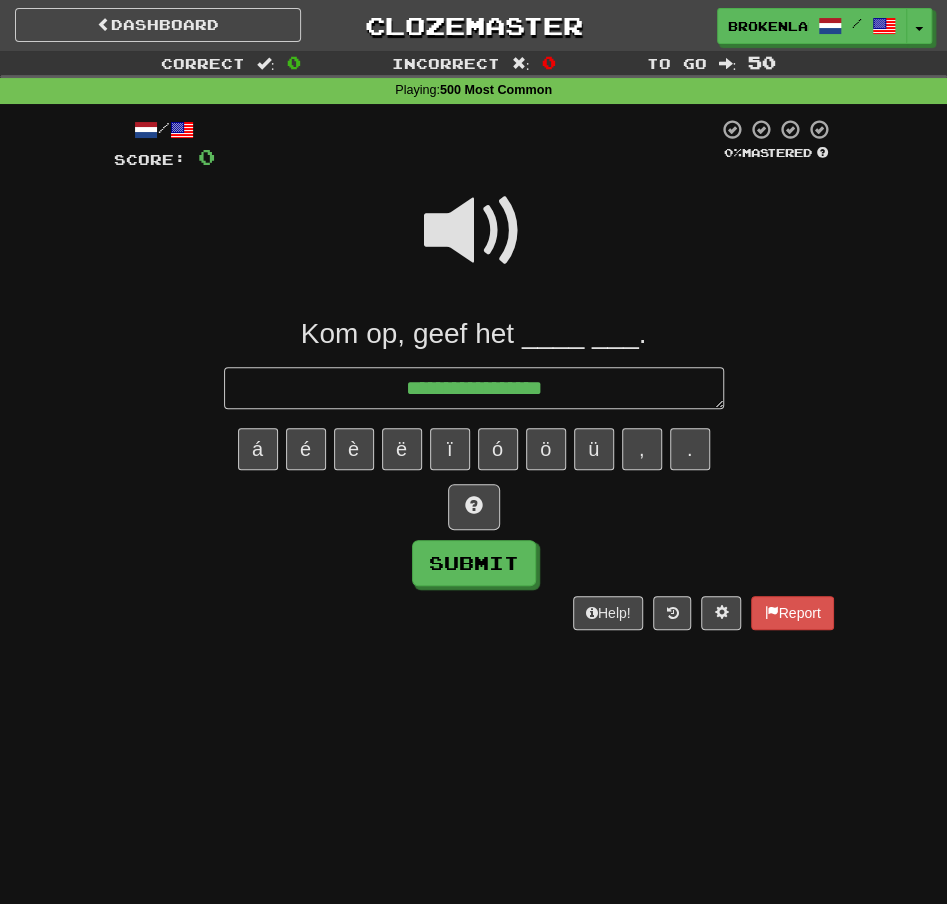 type on "*" 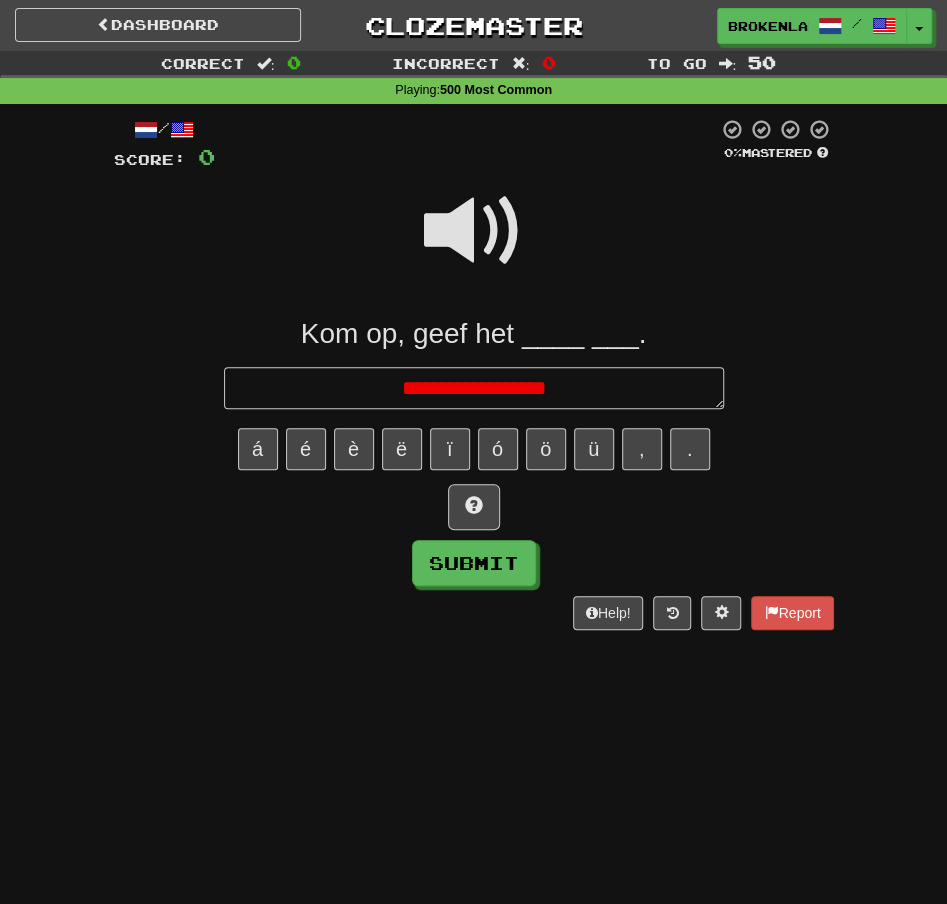 type on "**********" 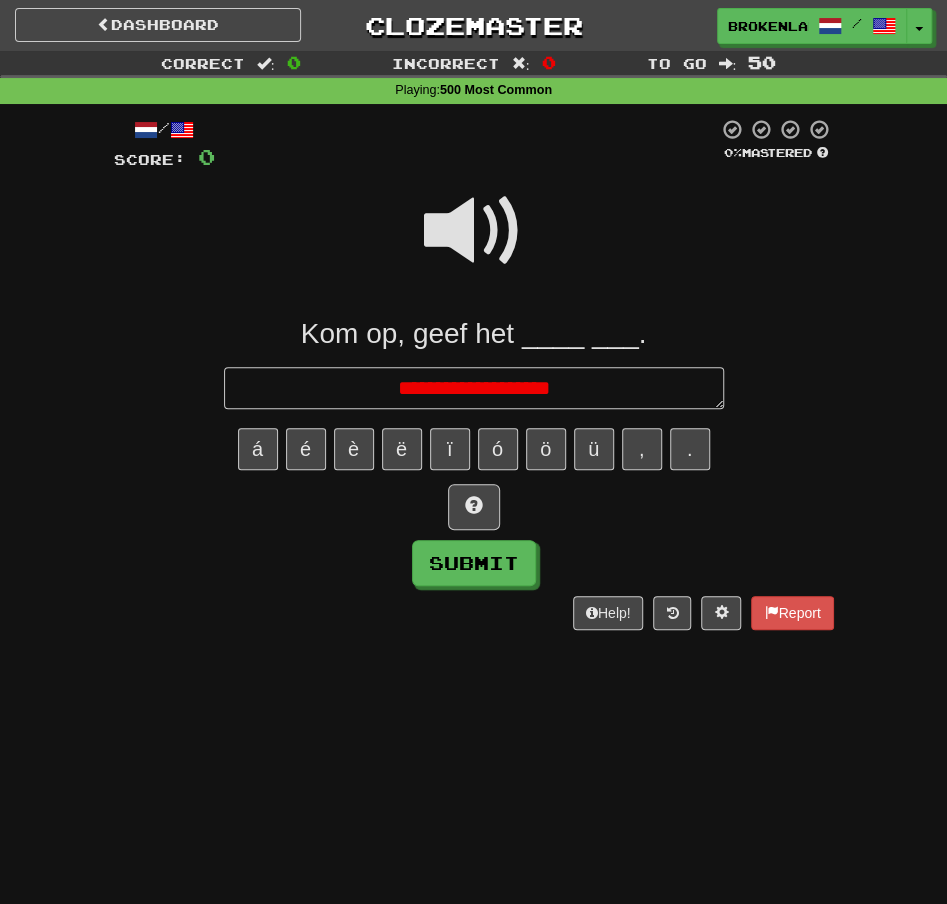 type on "*" 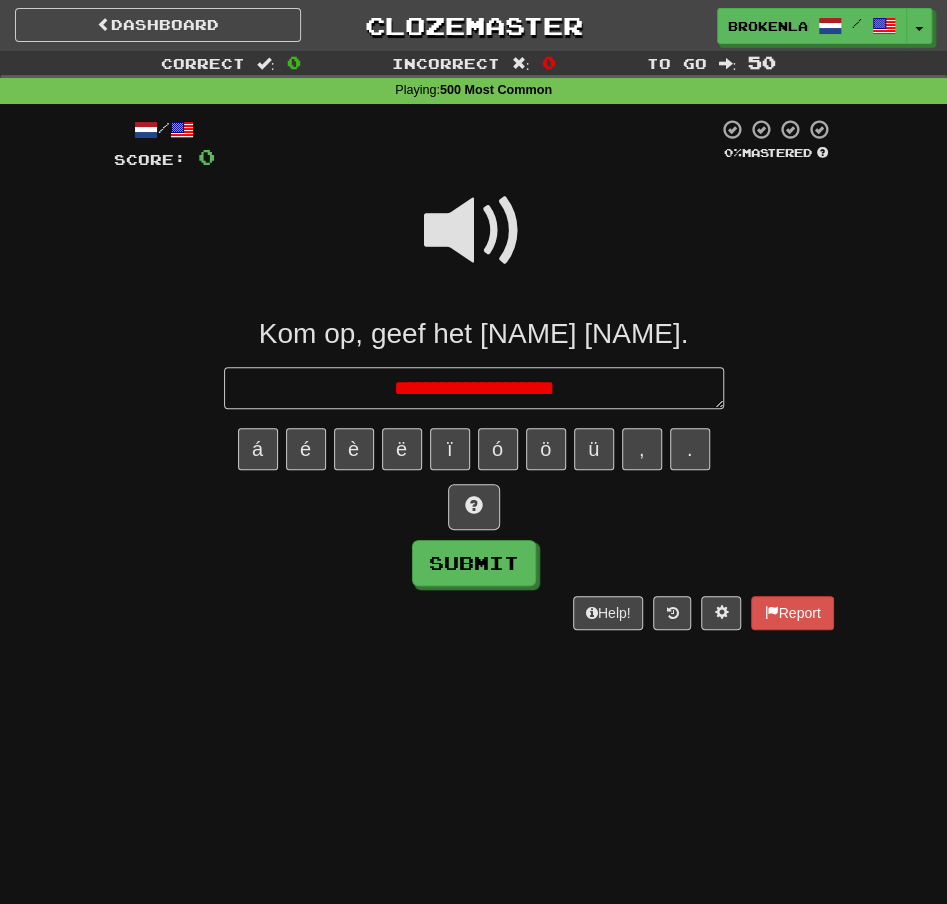 type on "*" 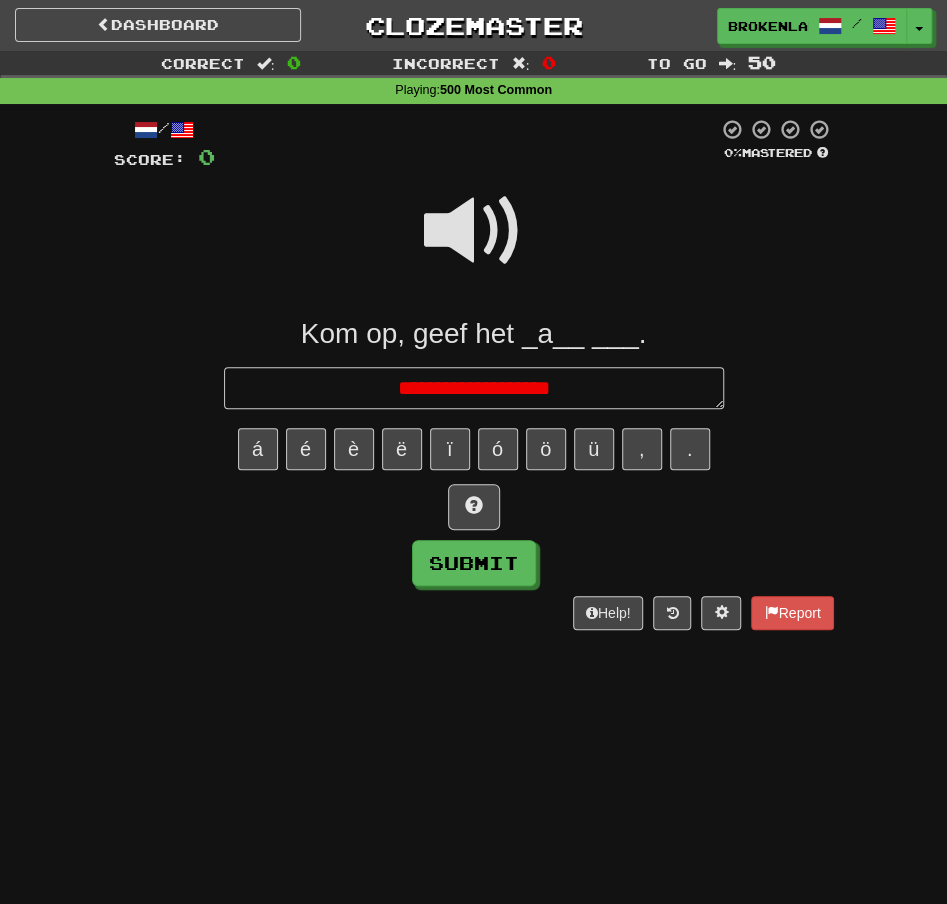 type on "*" 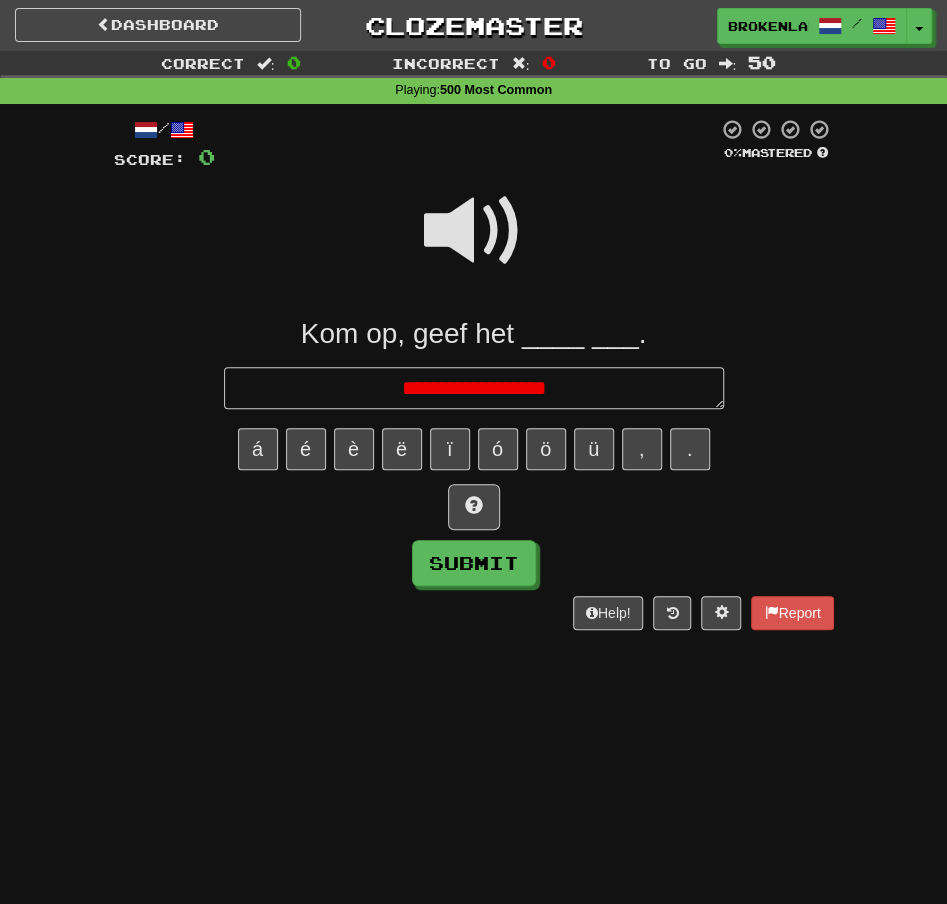 type on "*" 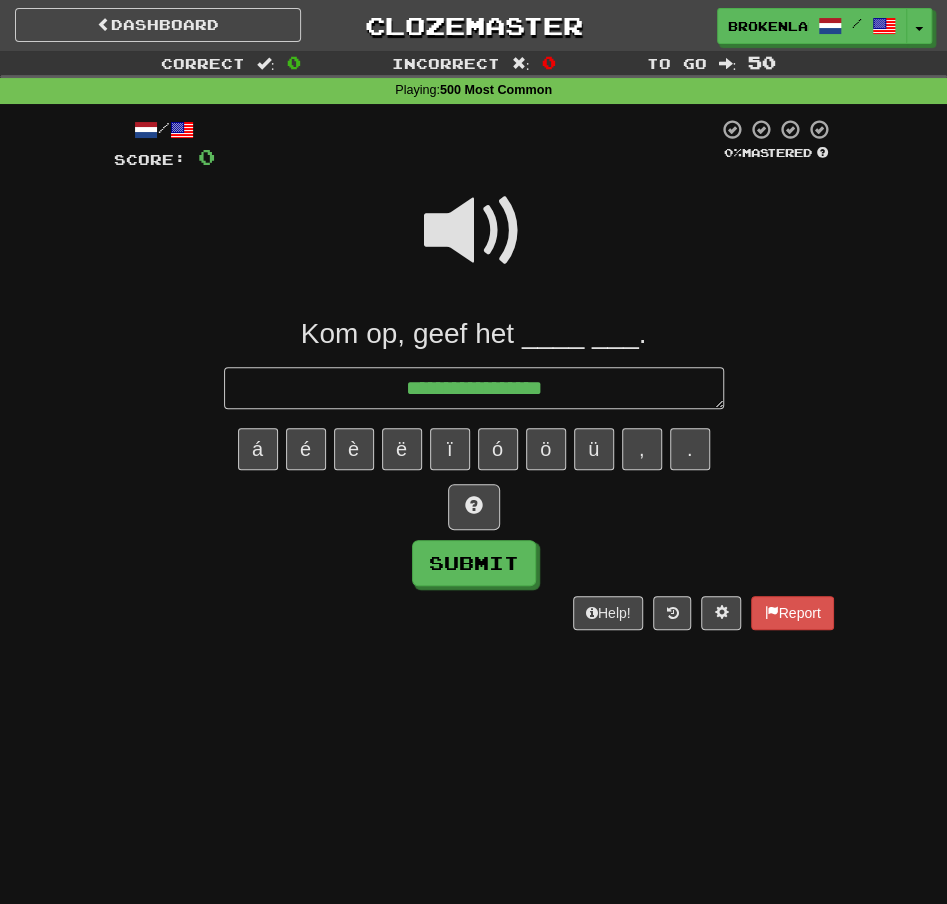 type on "*" 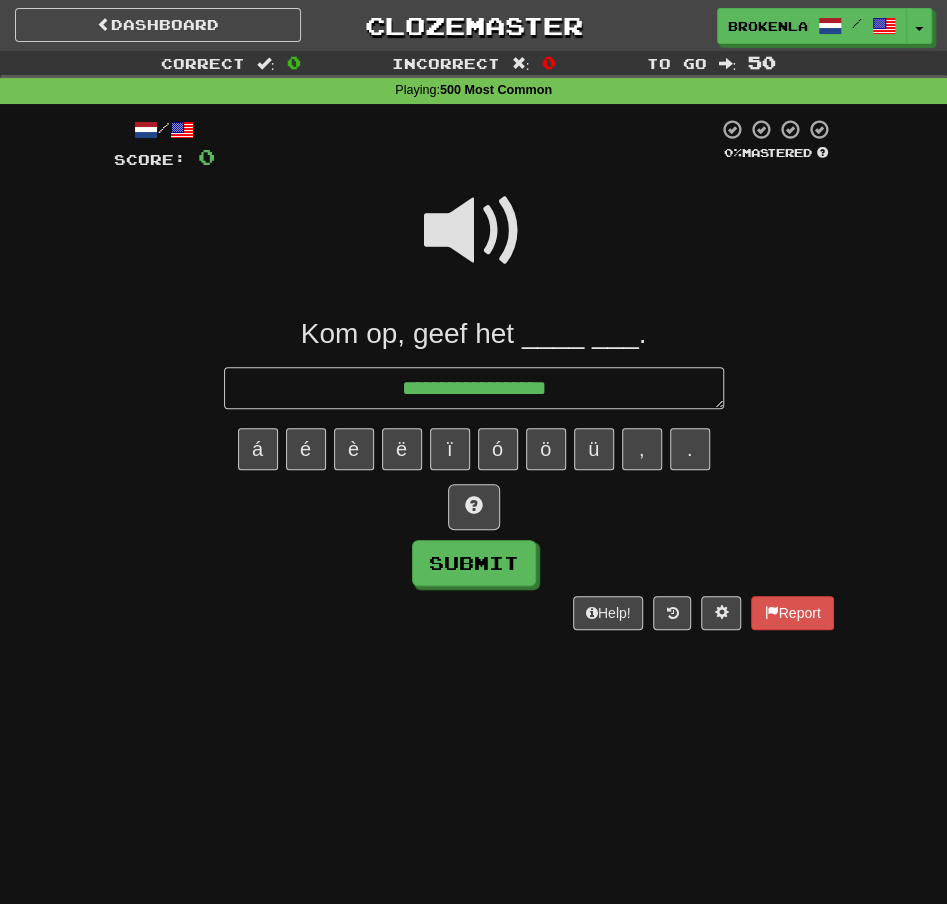 type on "*" 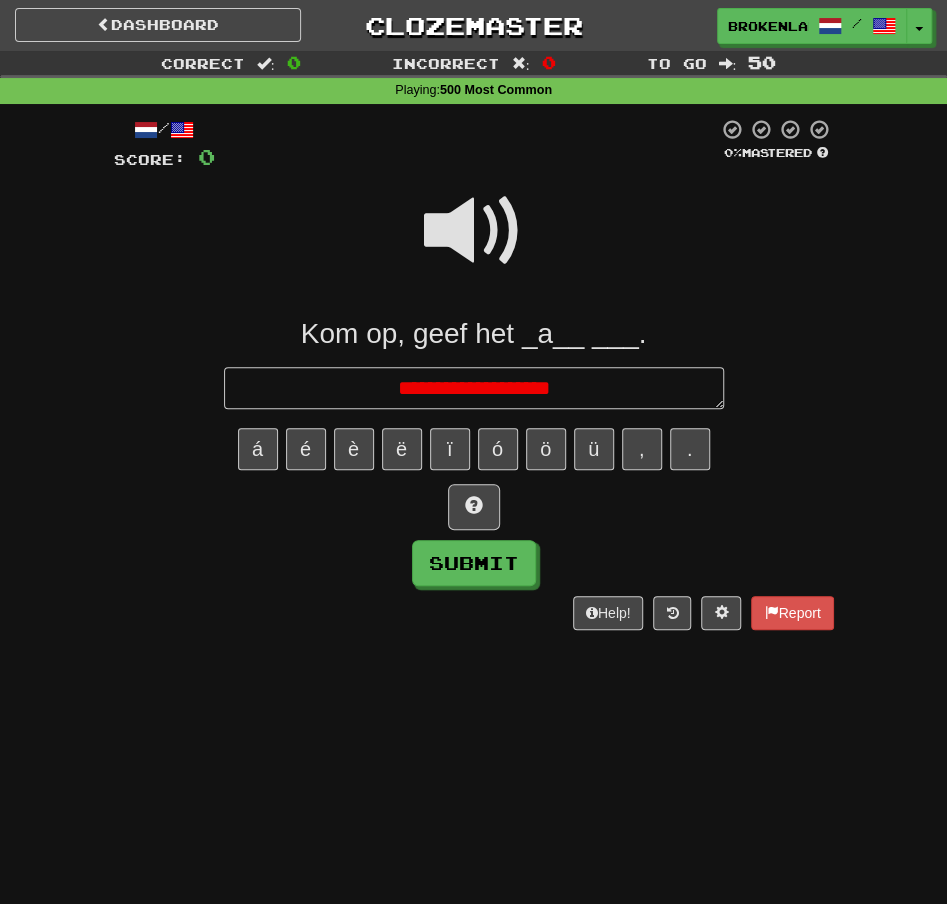 type on "*" 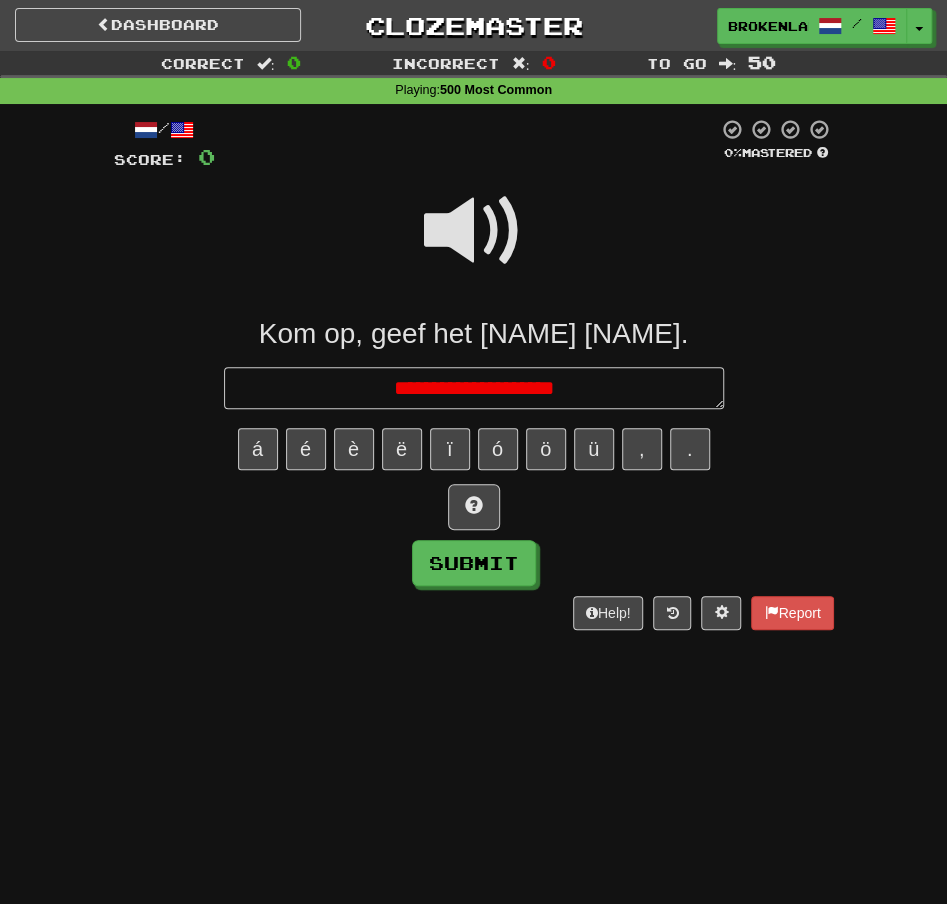 type on "*" 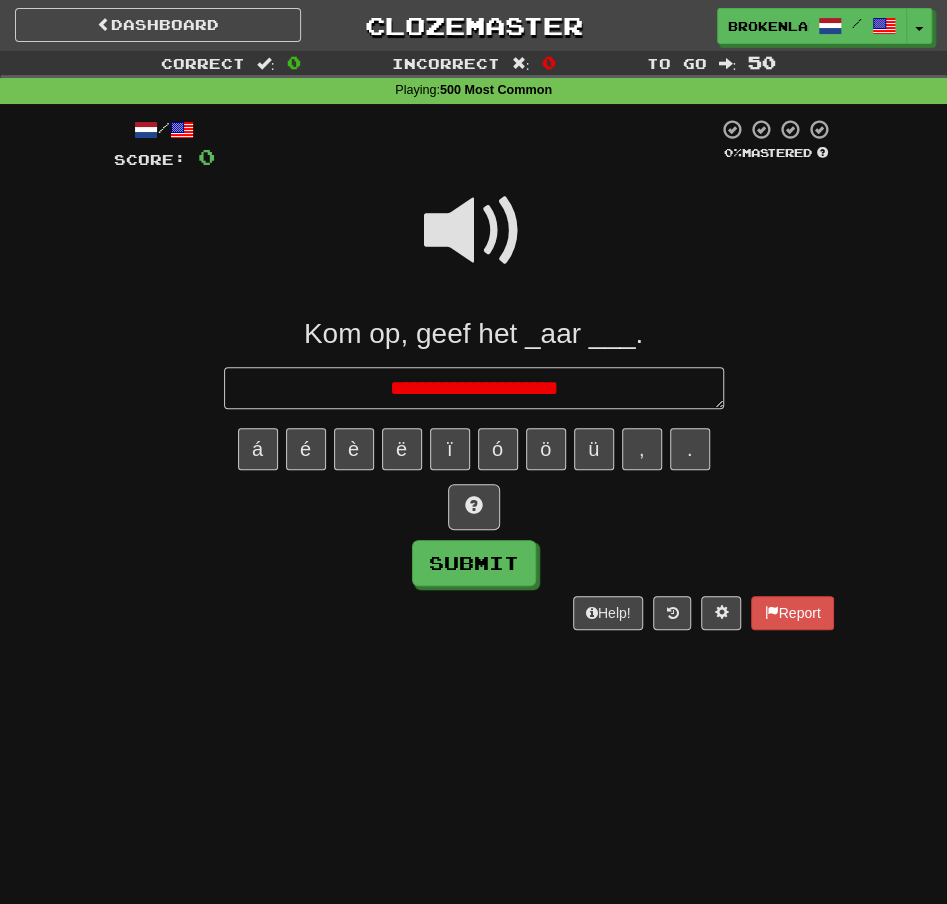 type on "**********" 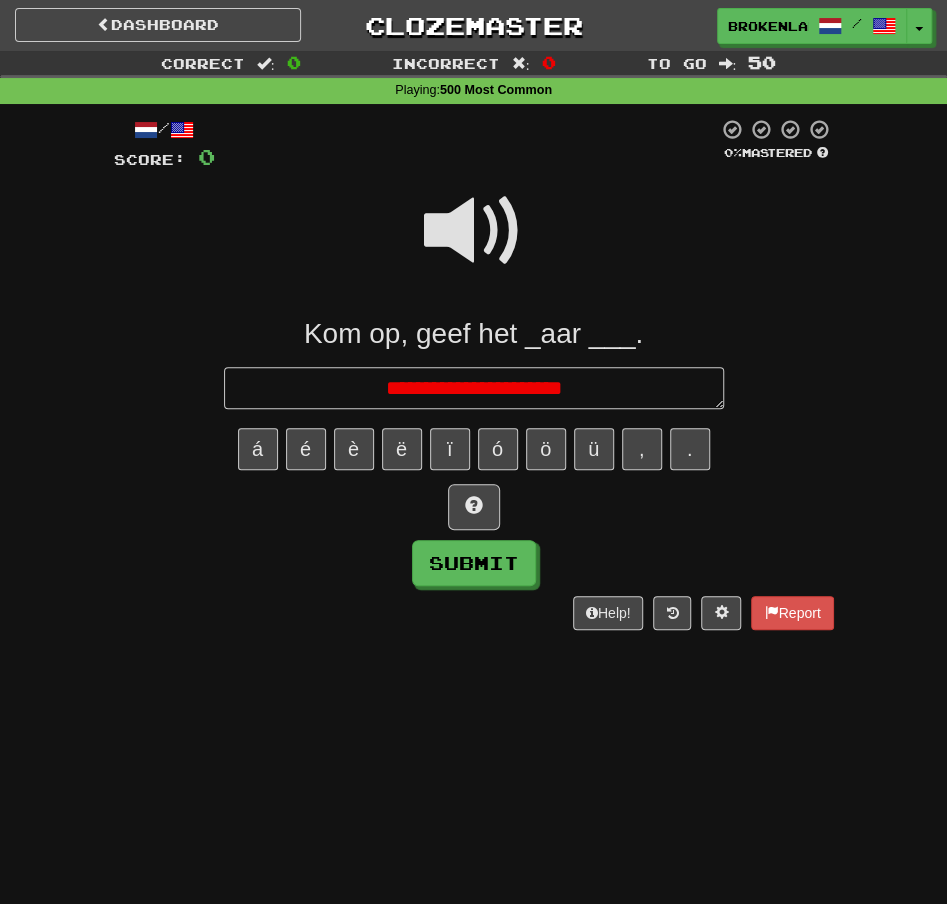 type on "*" 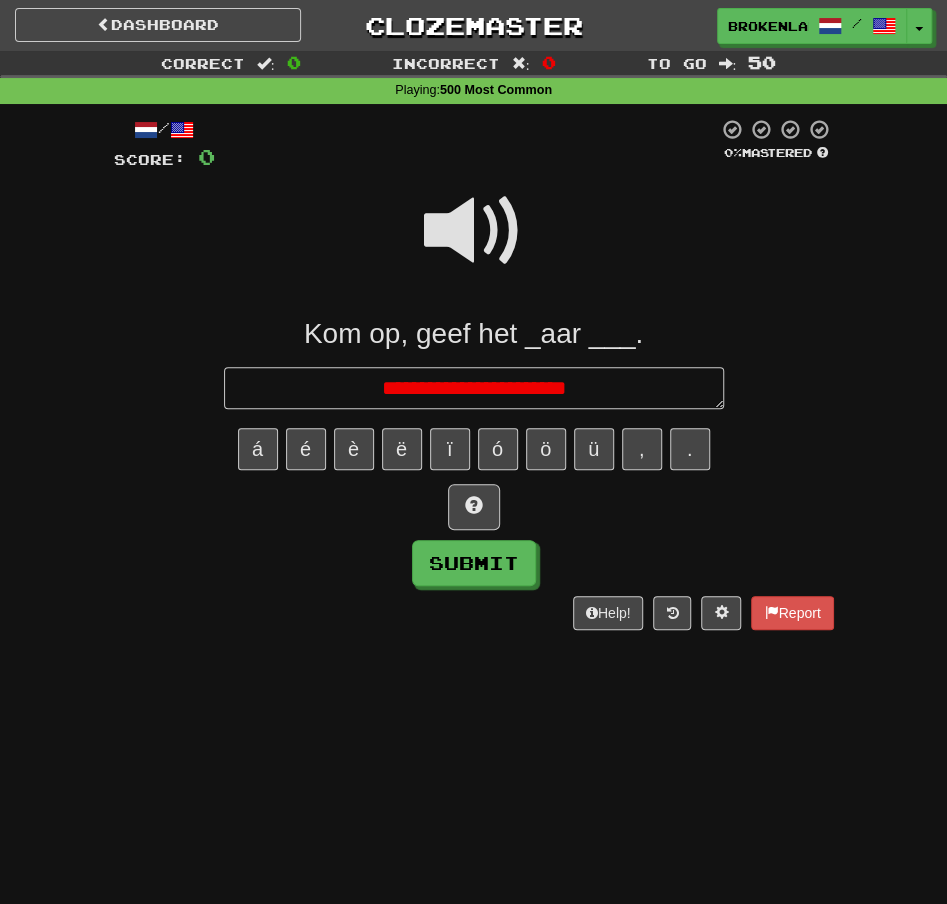 type on "*" 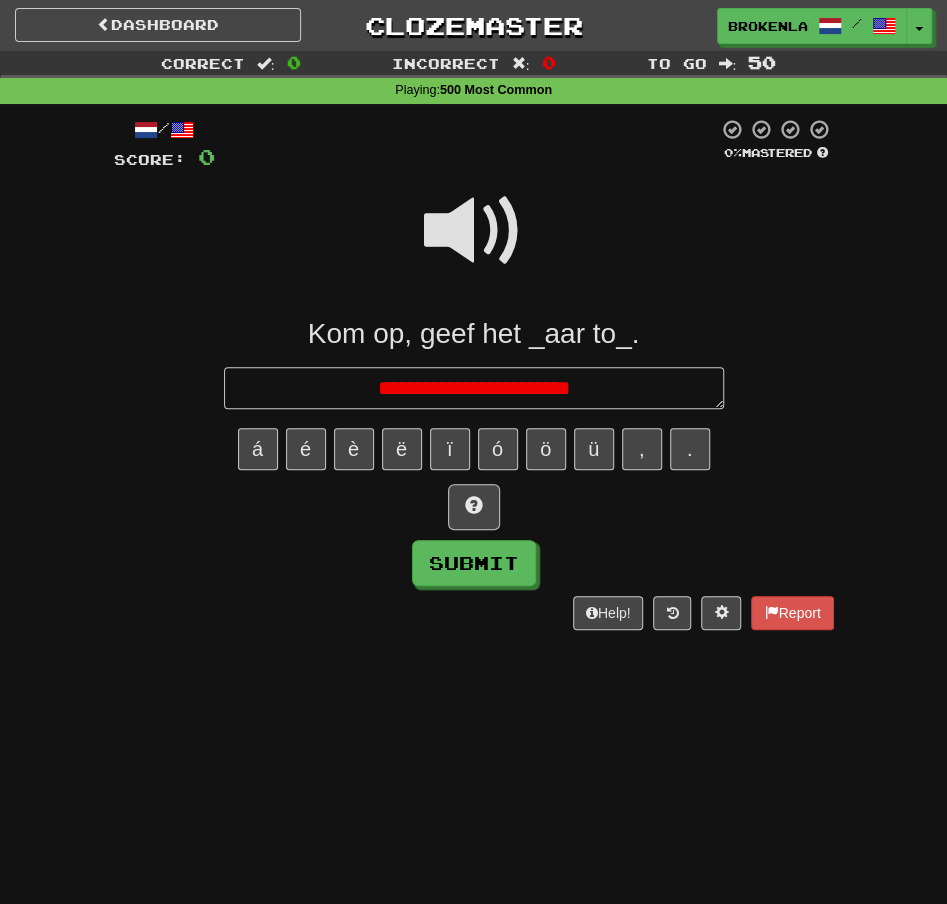 type on "*" 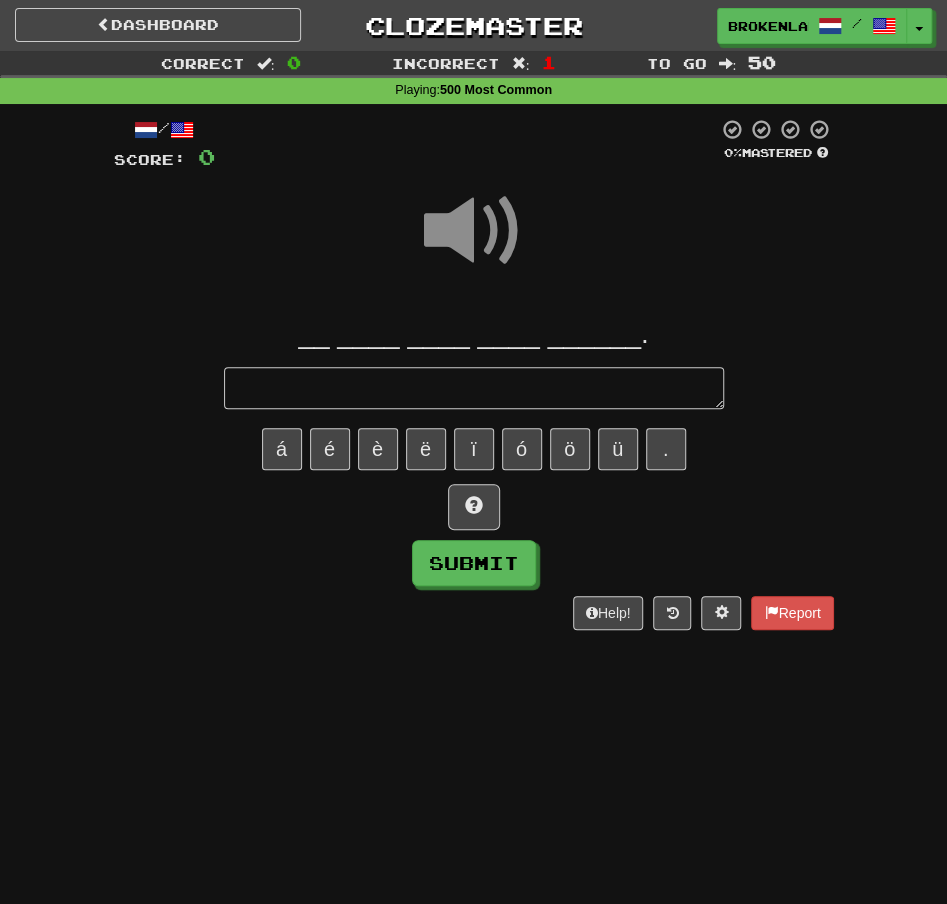 type on "*" 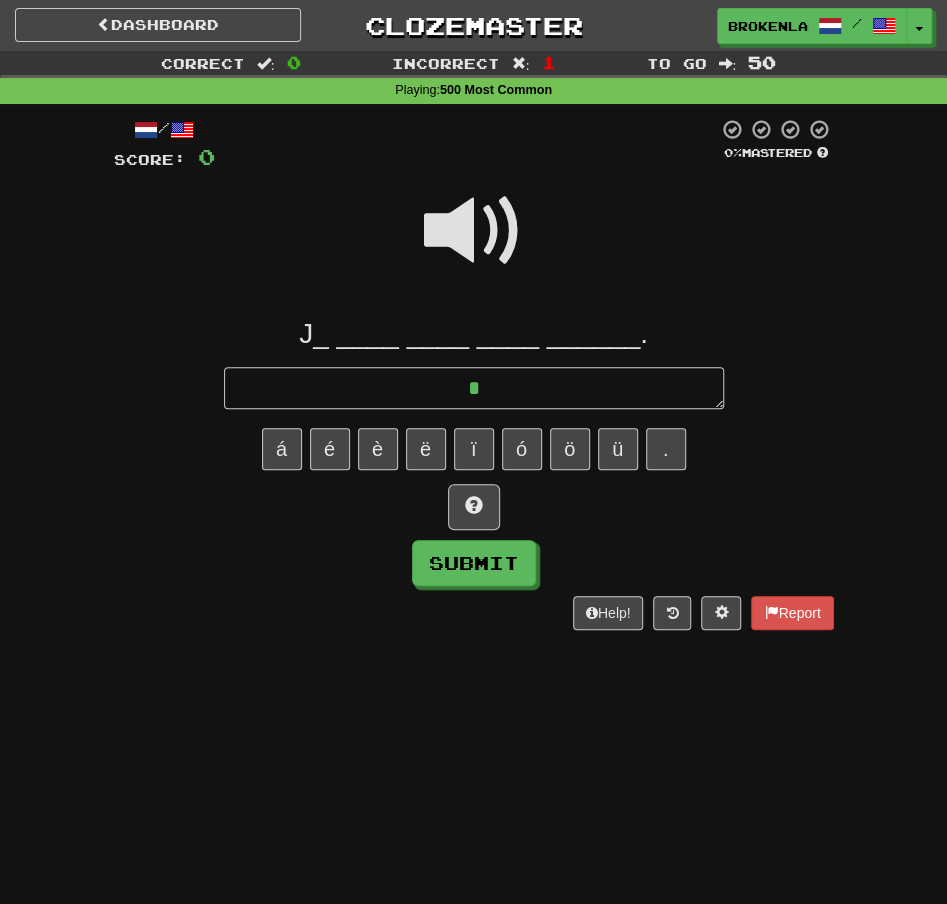 type on "*" 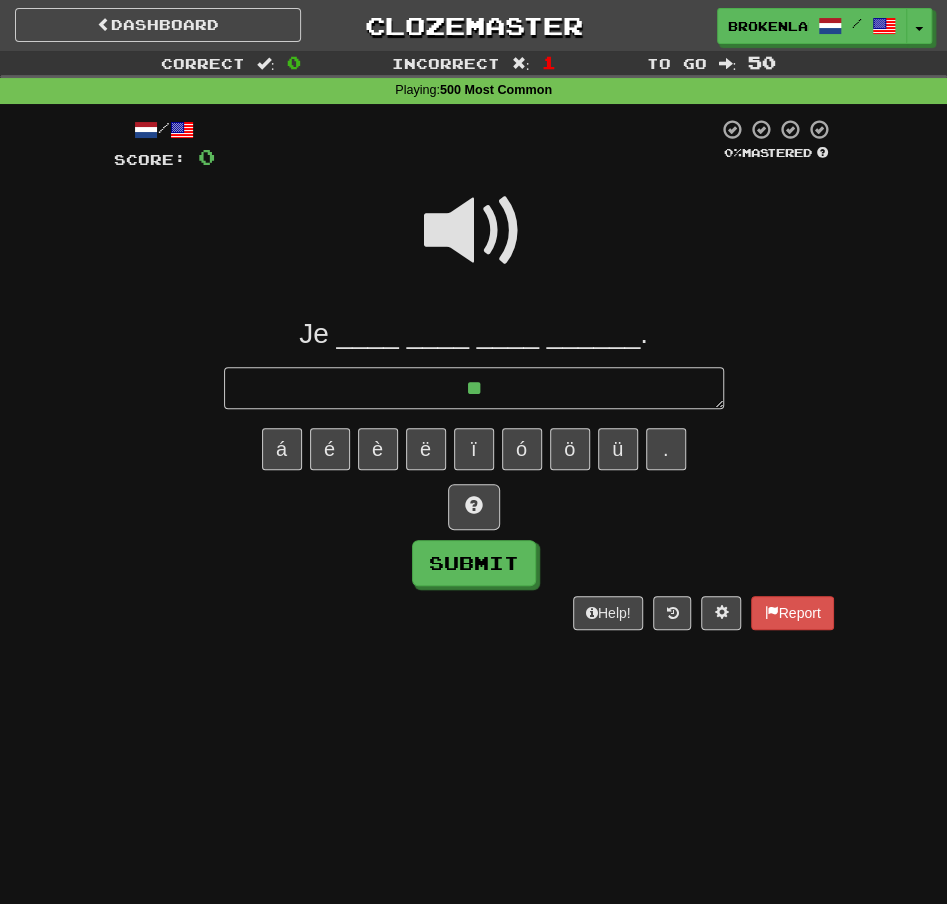 type on "*" 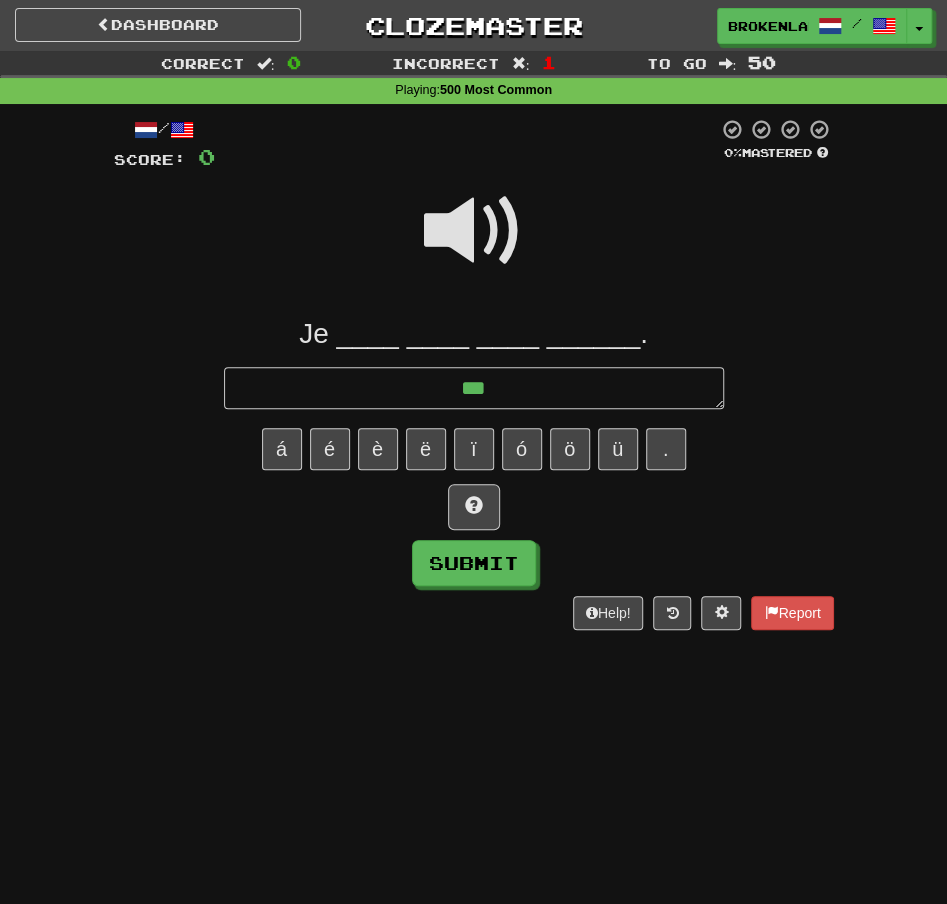 type on "*" 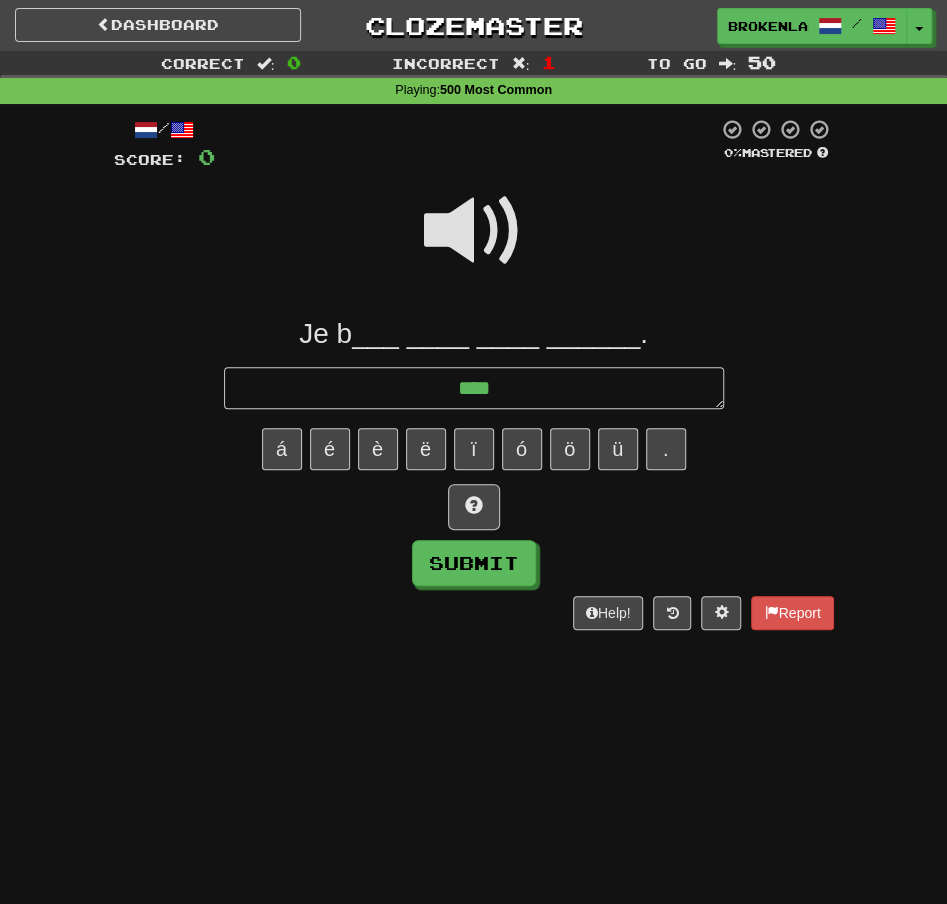 type on "*" 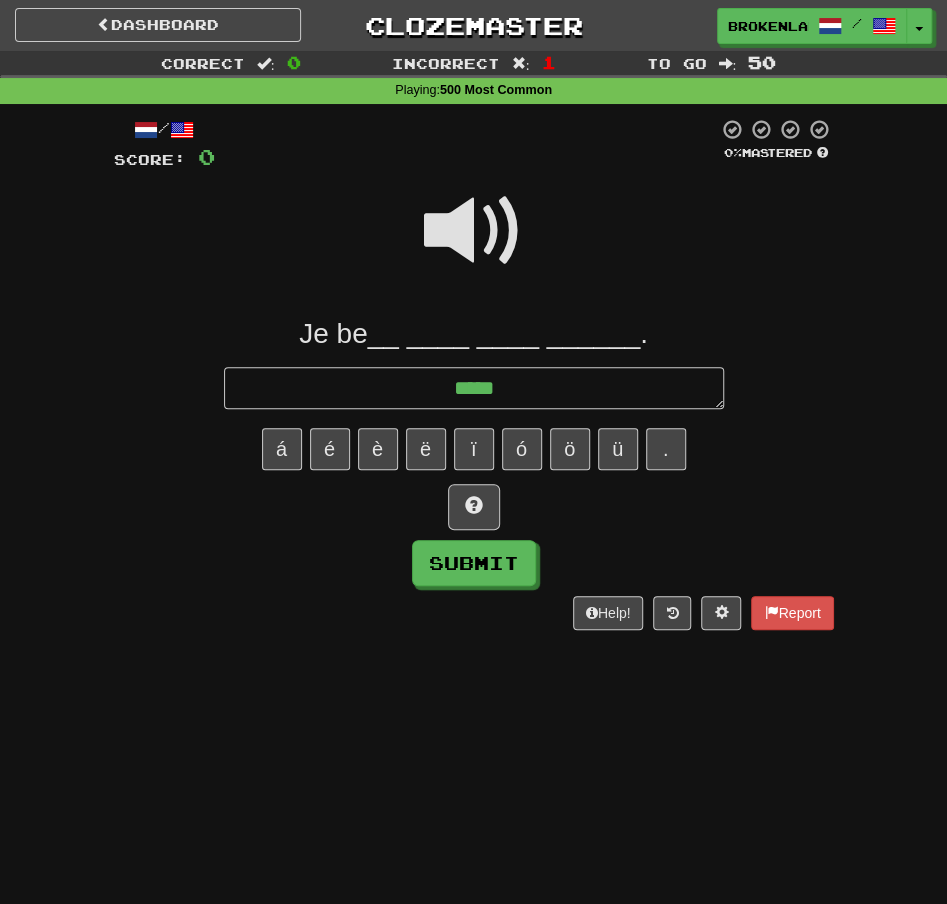 type on "*" 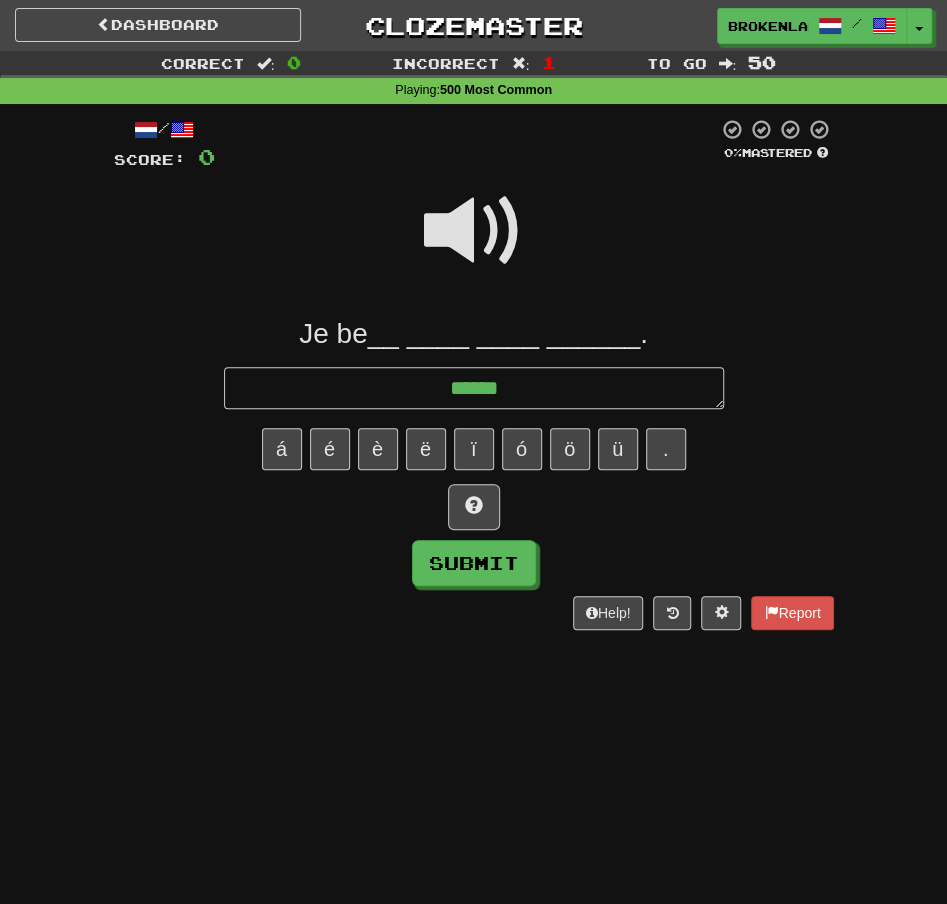 type on "*" 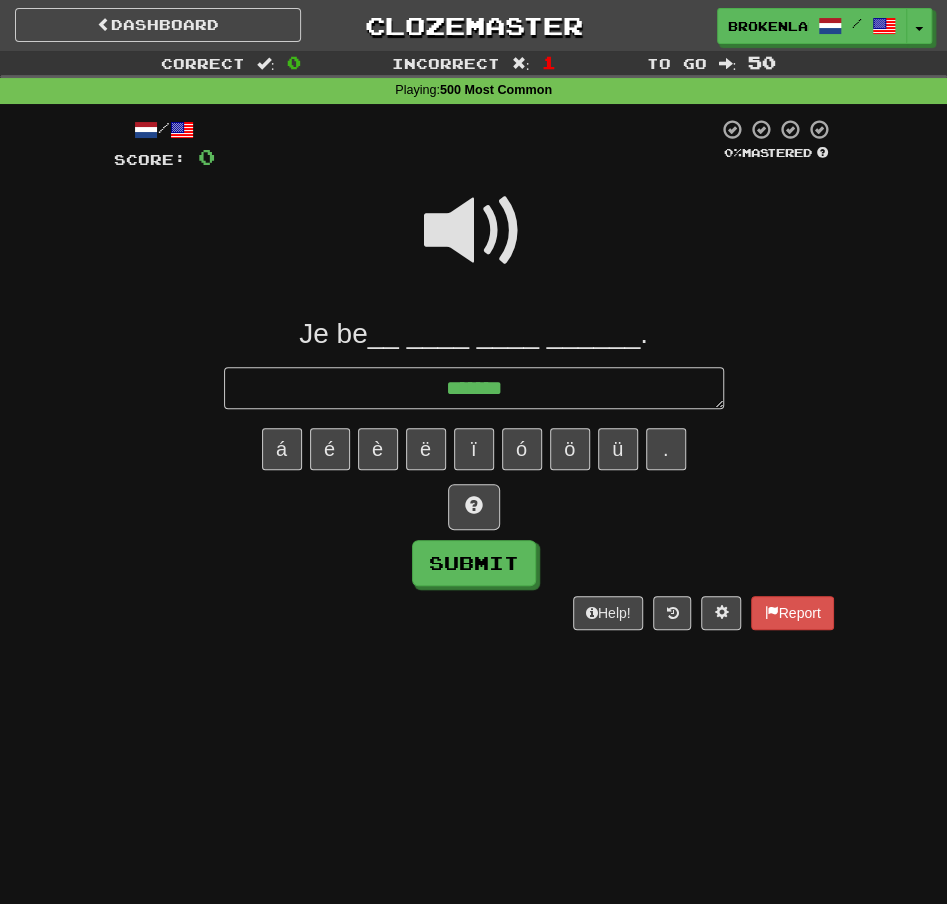 type on "*" 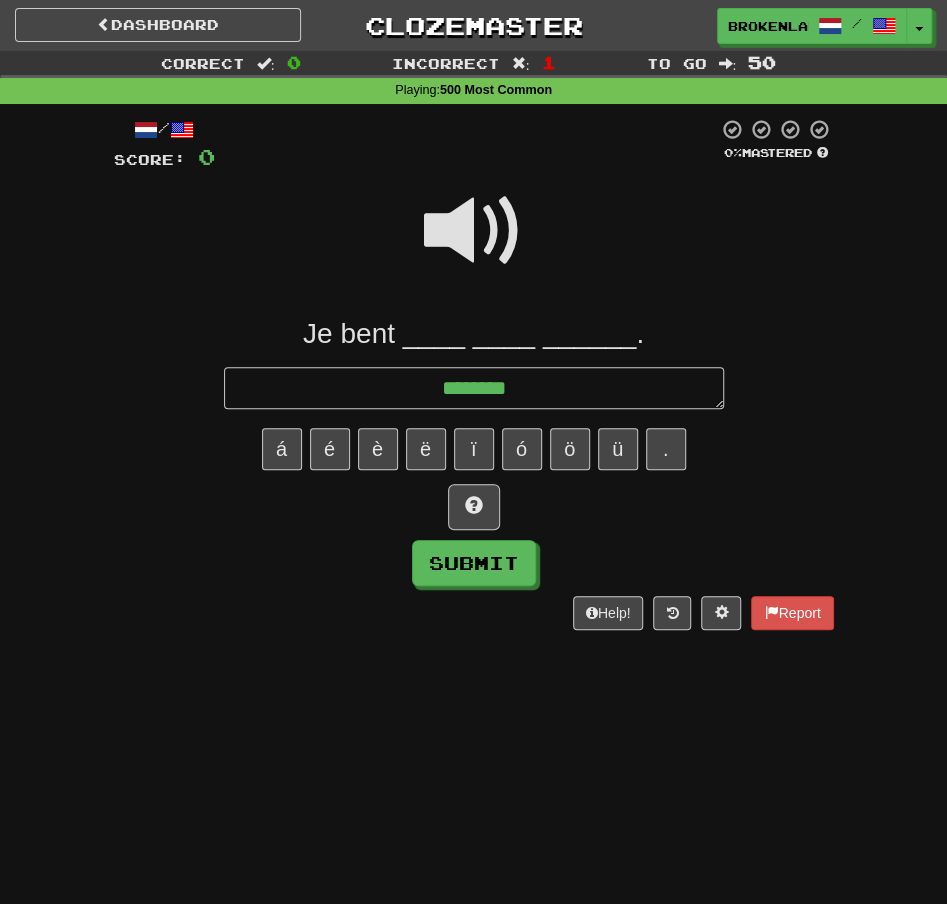 type on "*" 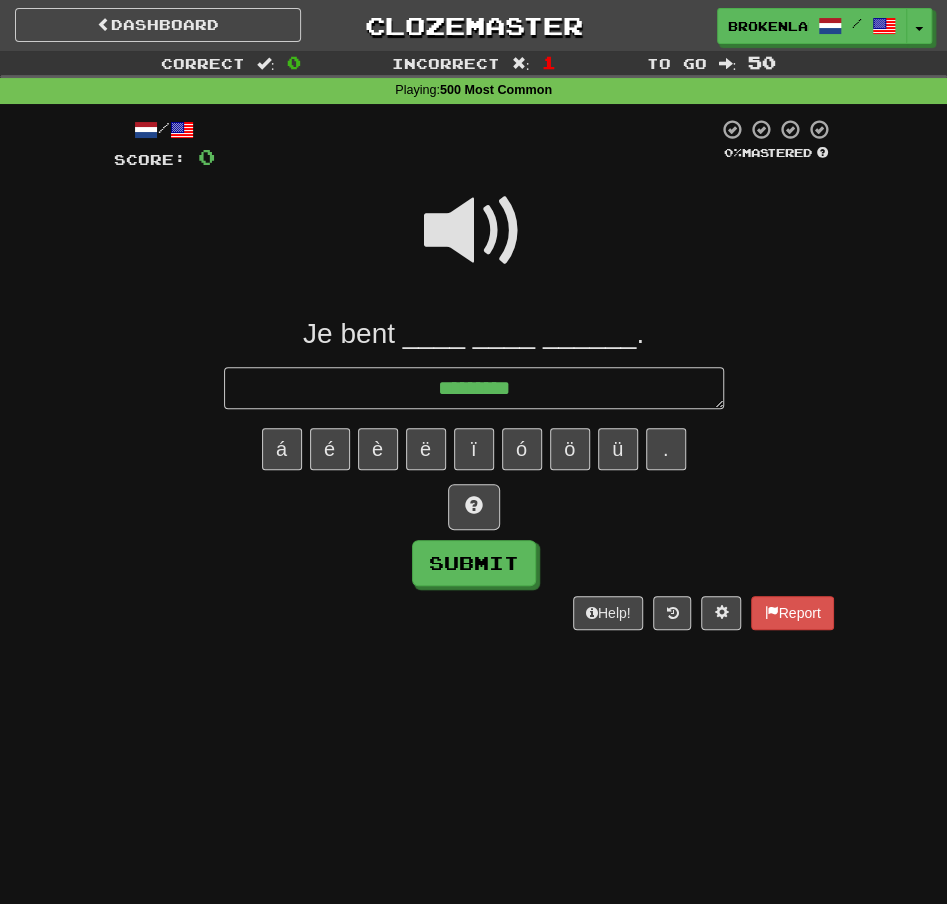 type on "*" 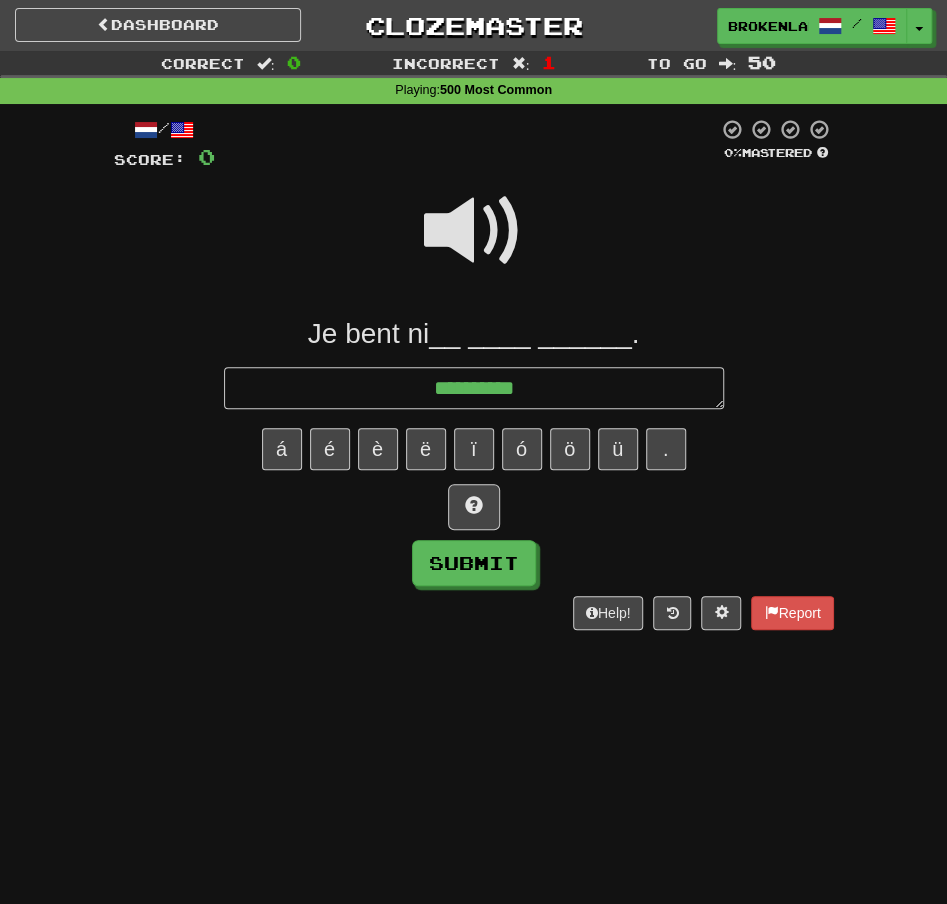 type on "*" 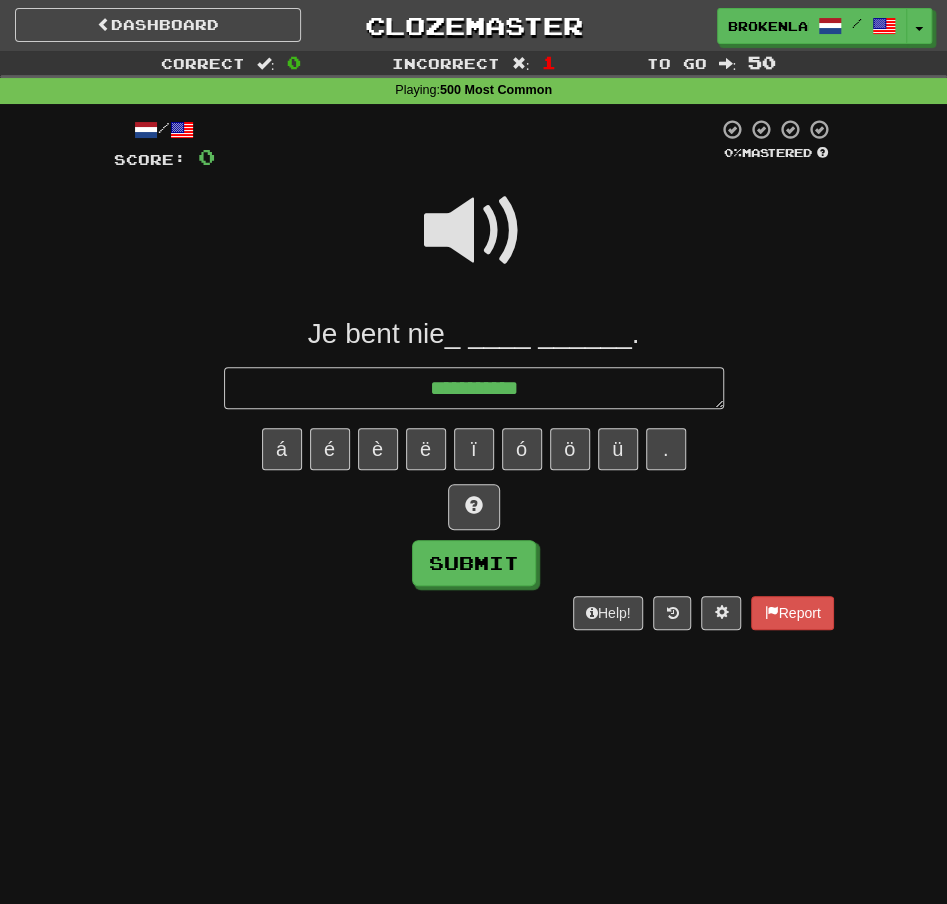 type on "*" 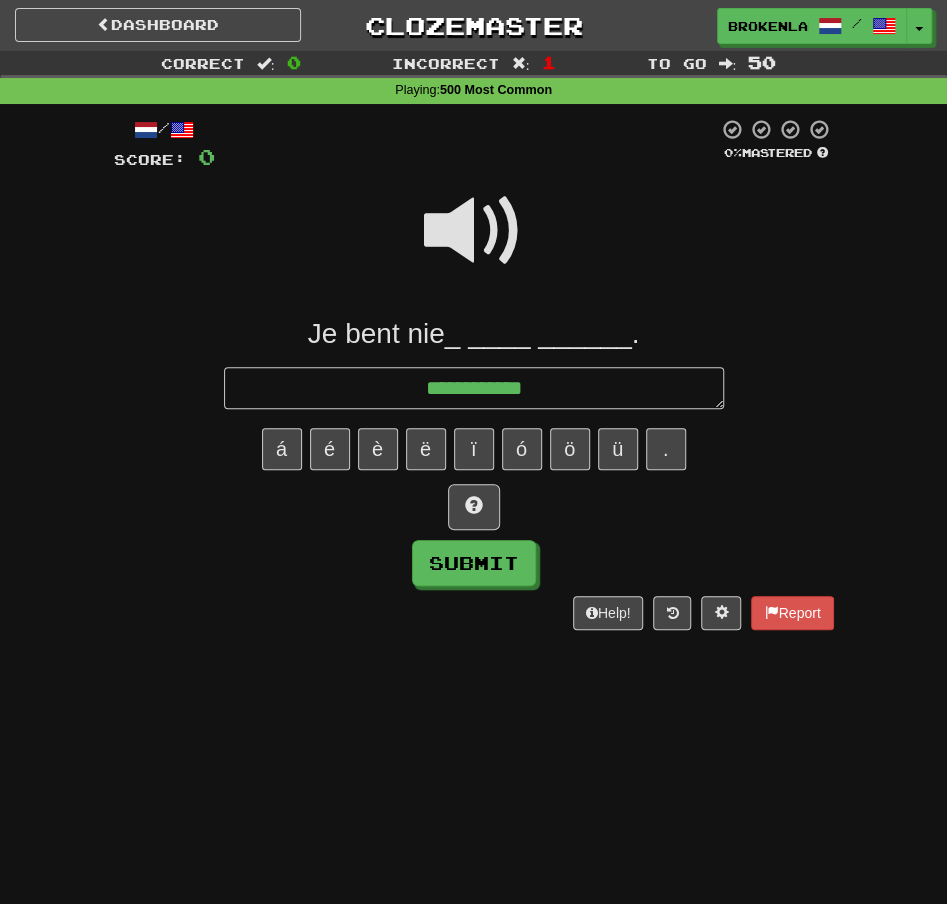 type on "*" 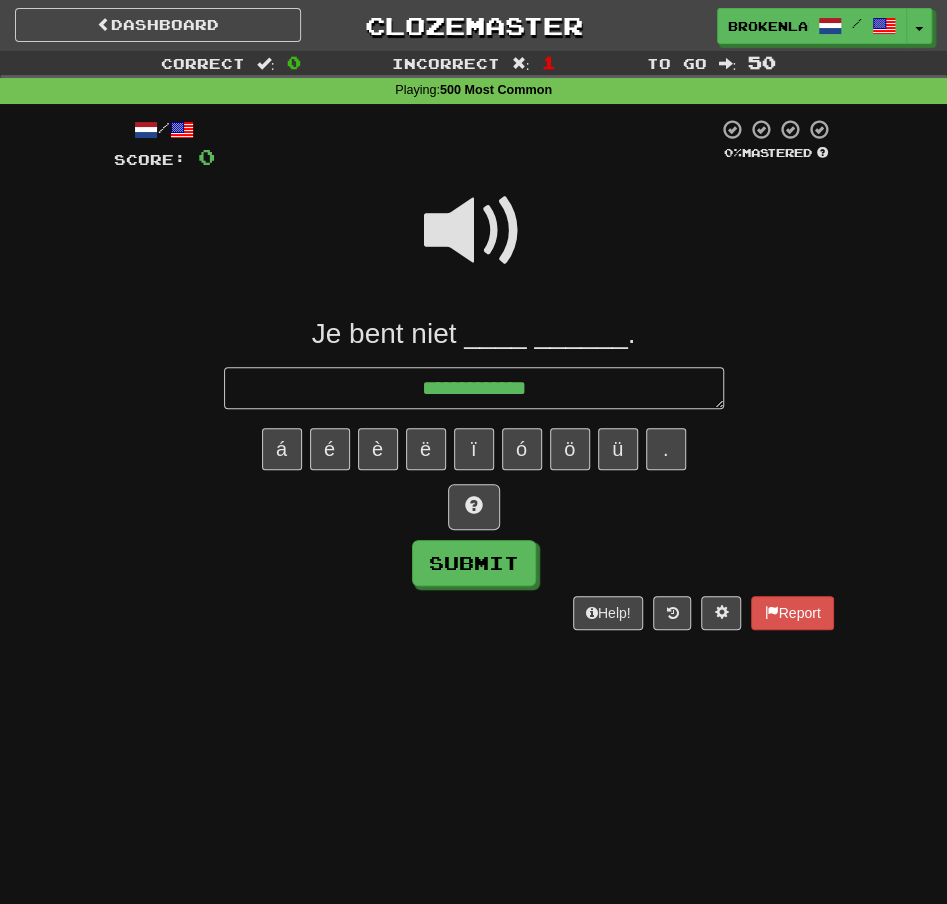 type on "*" 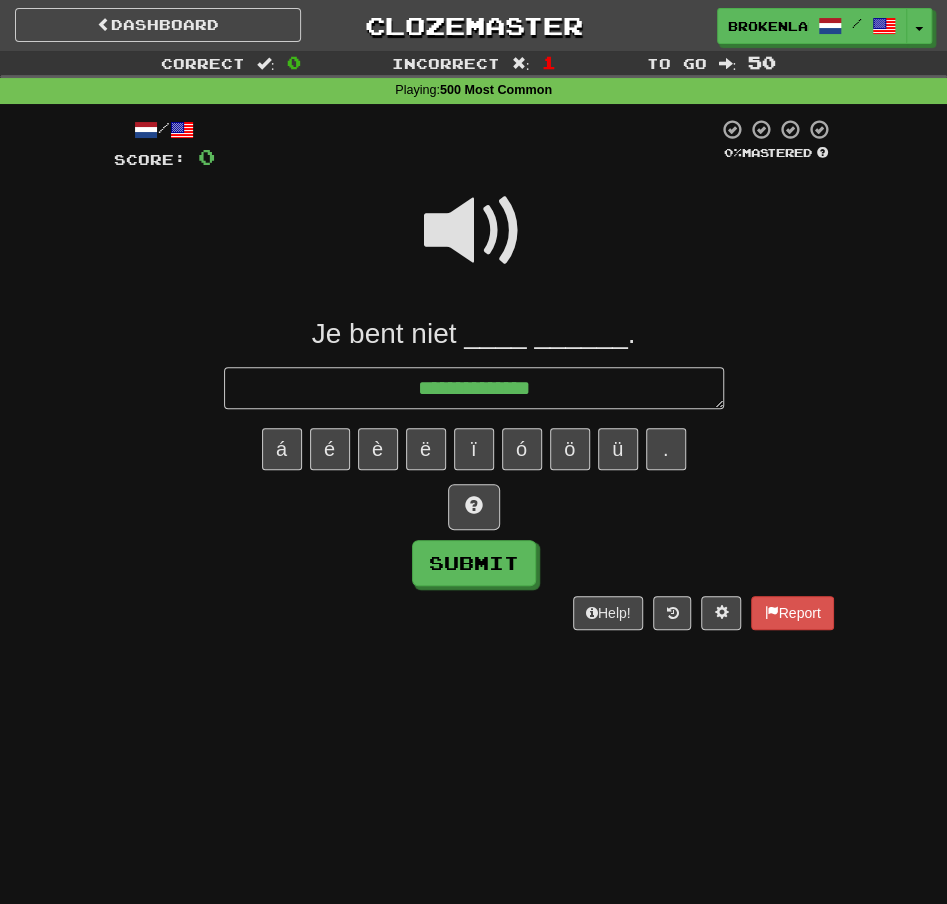 type on "*" 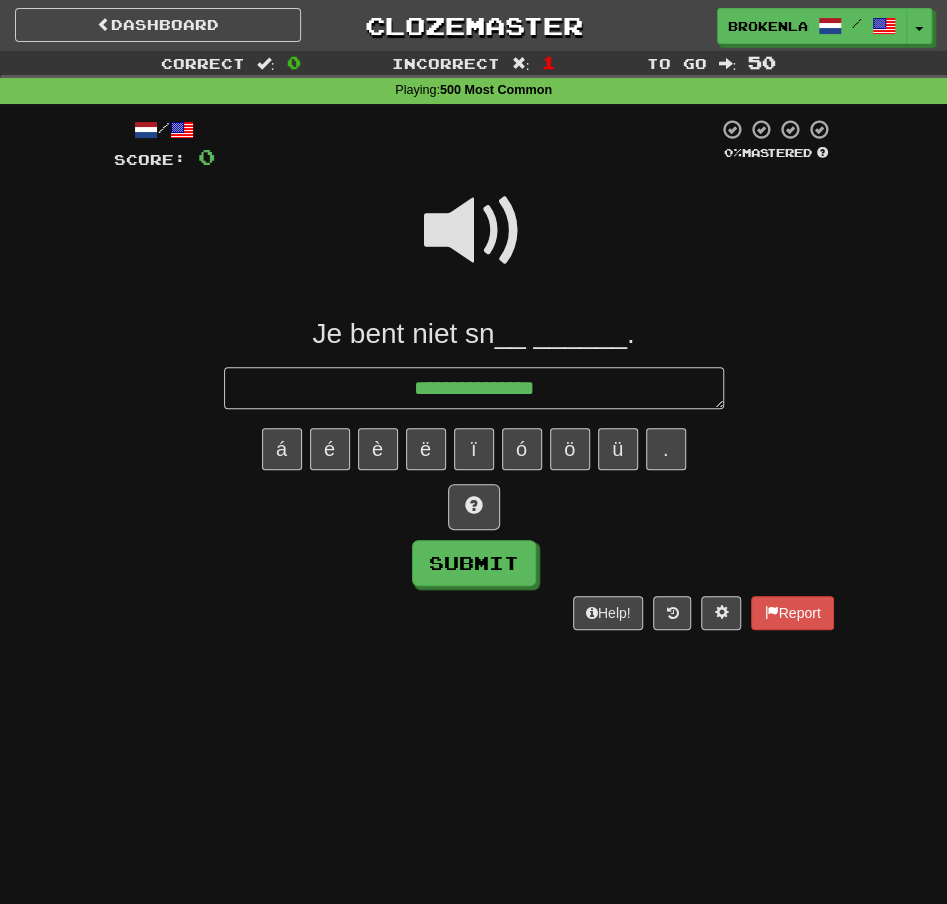 type on "**********" 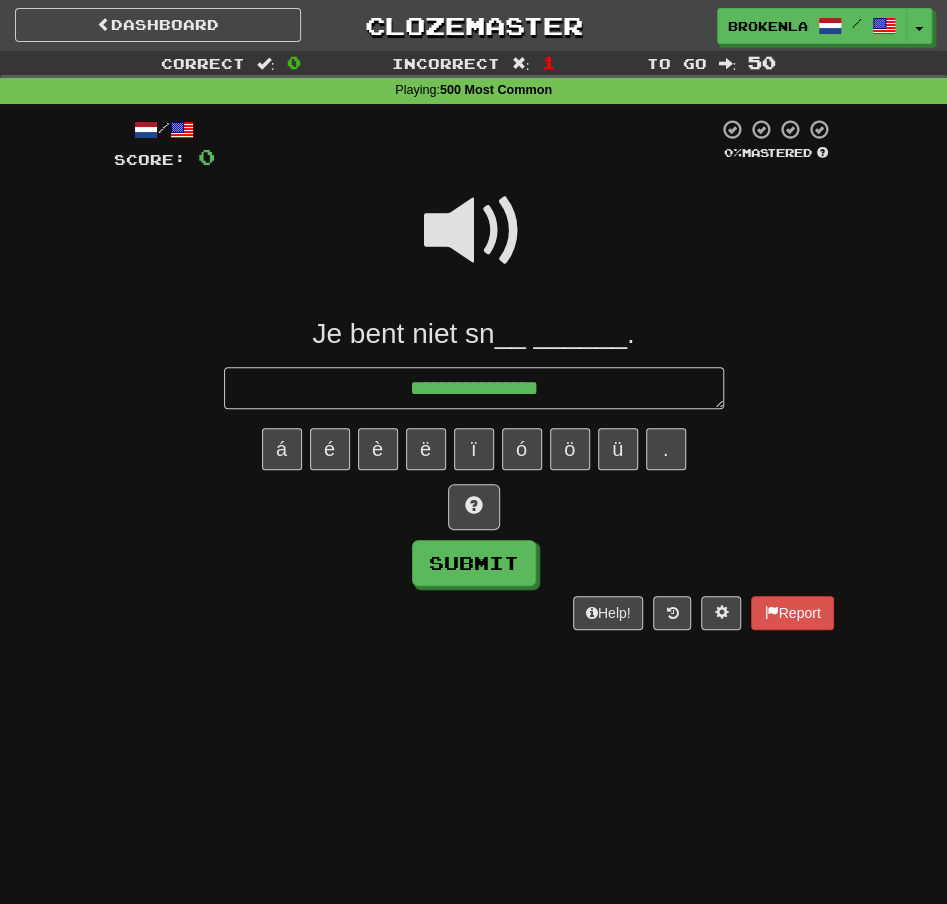 type on "*" 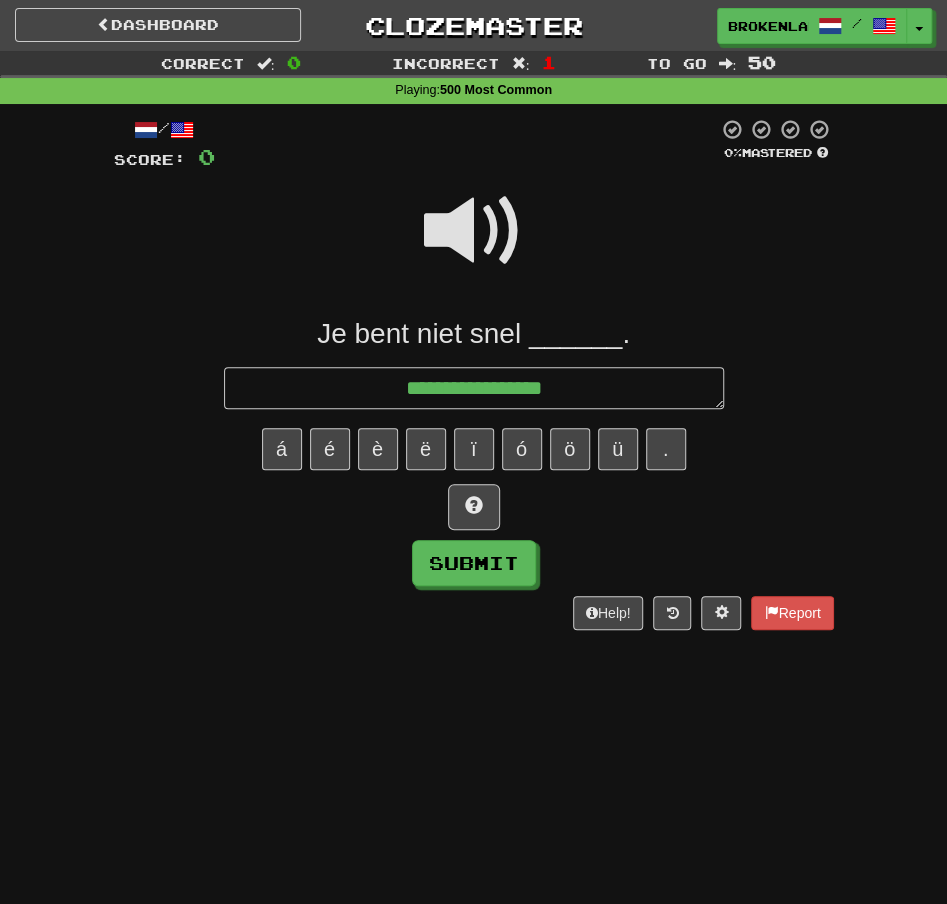type on "*" 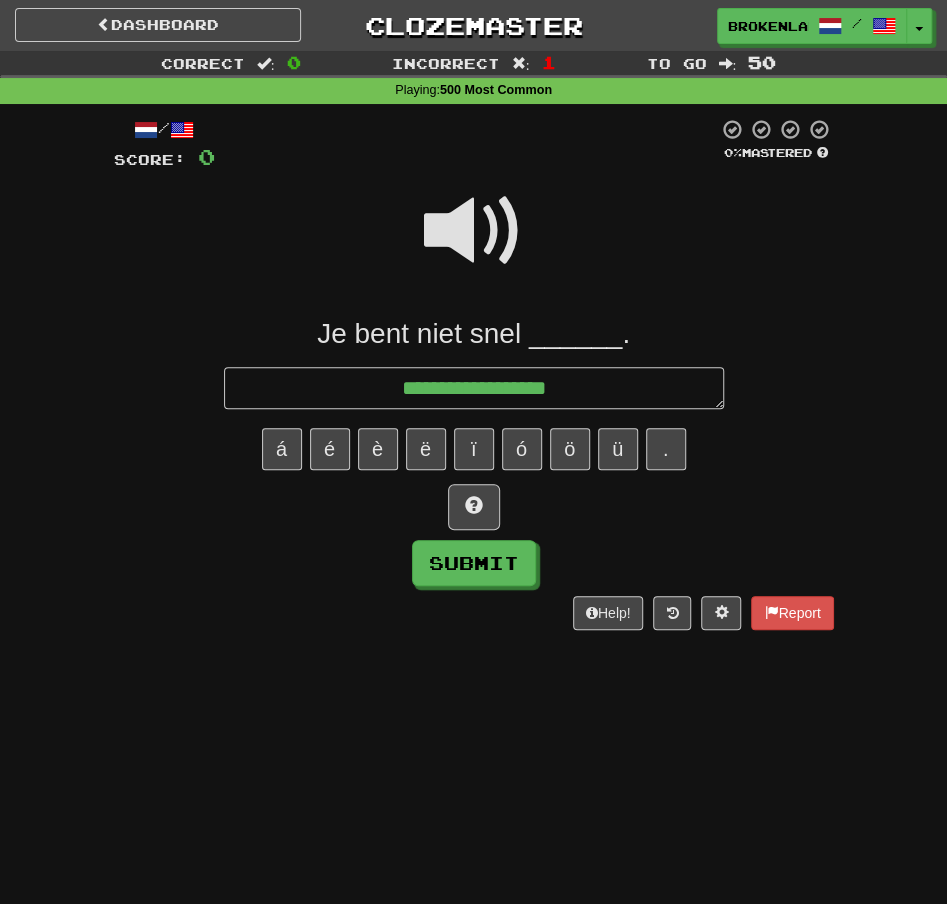 type on "*" 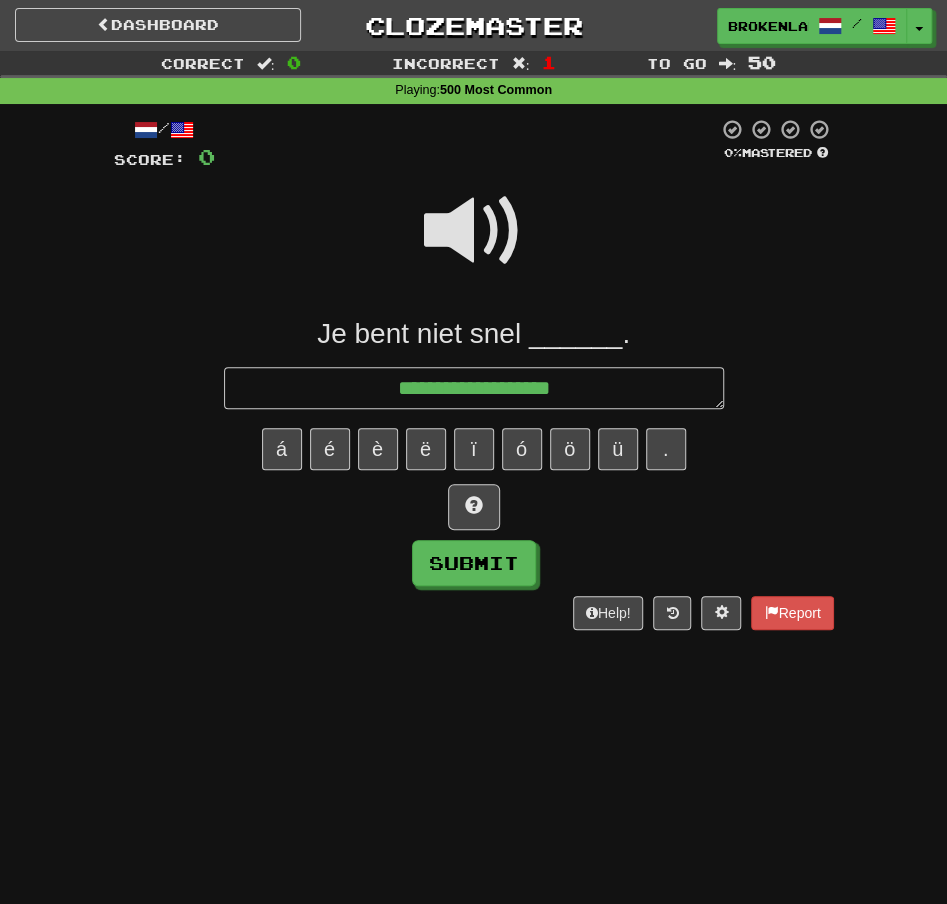type on "*" 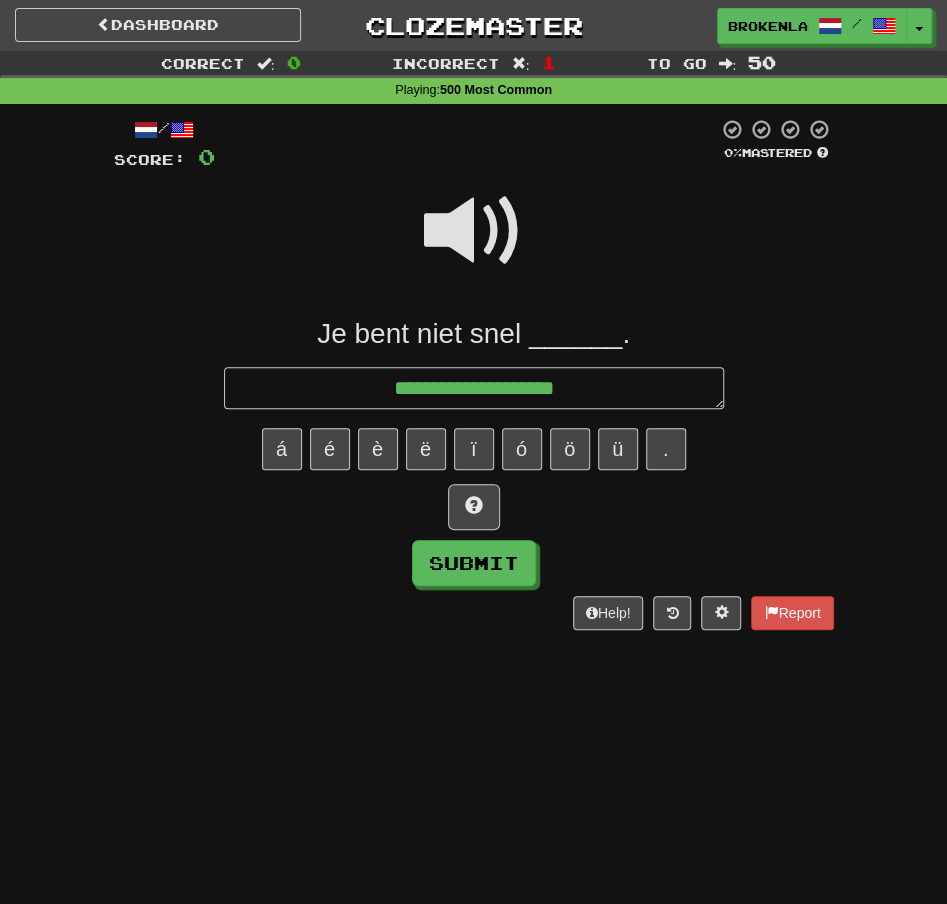 type on "*" 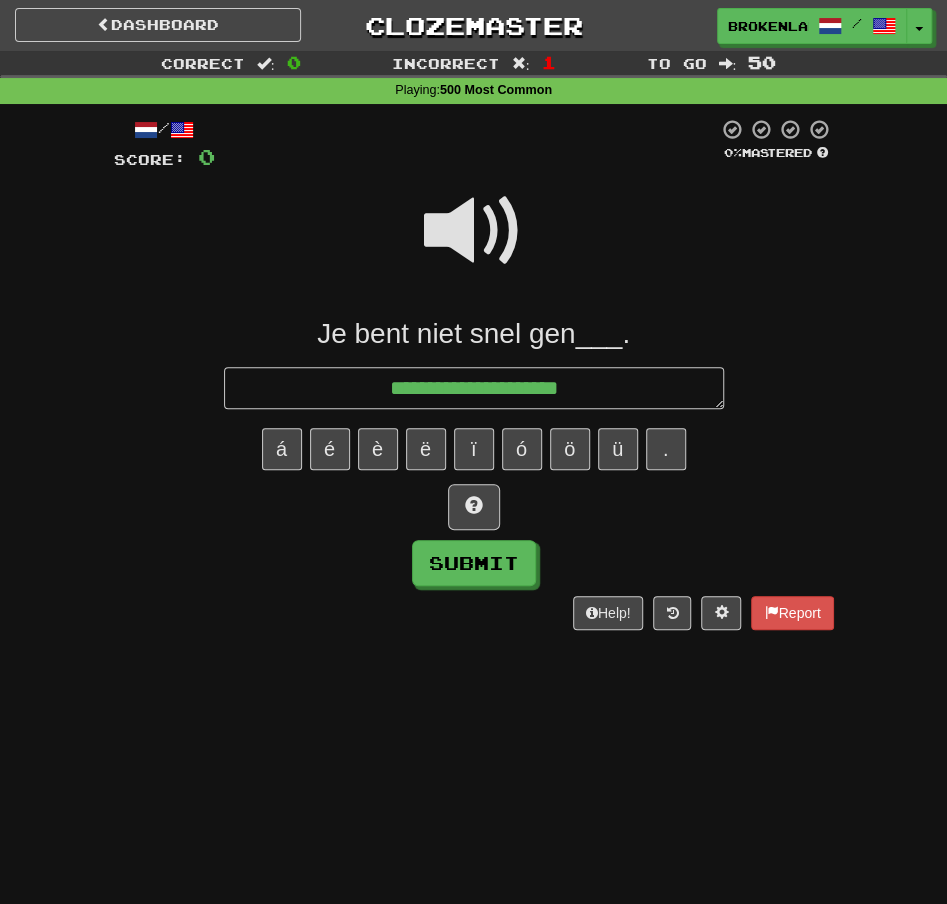 type on "*" 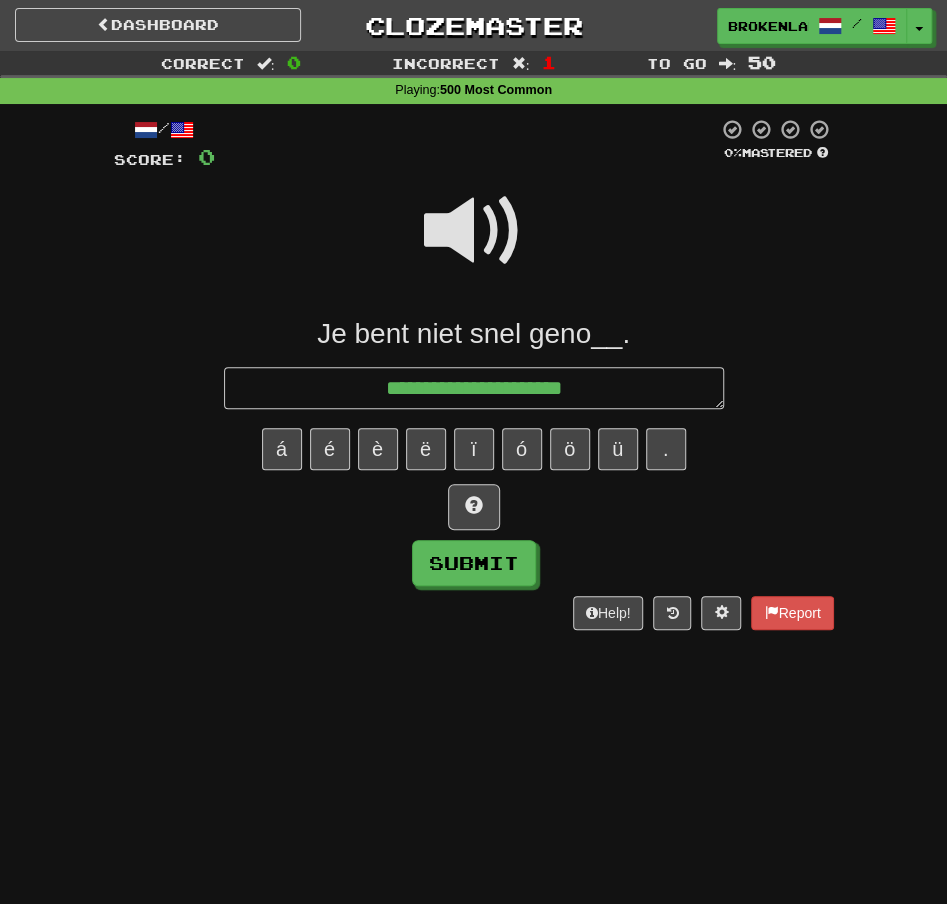 type on "*" 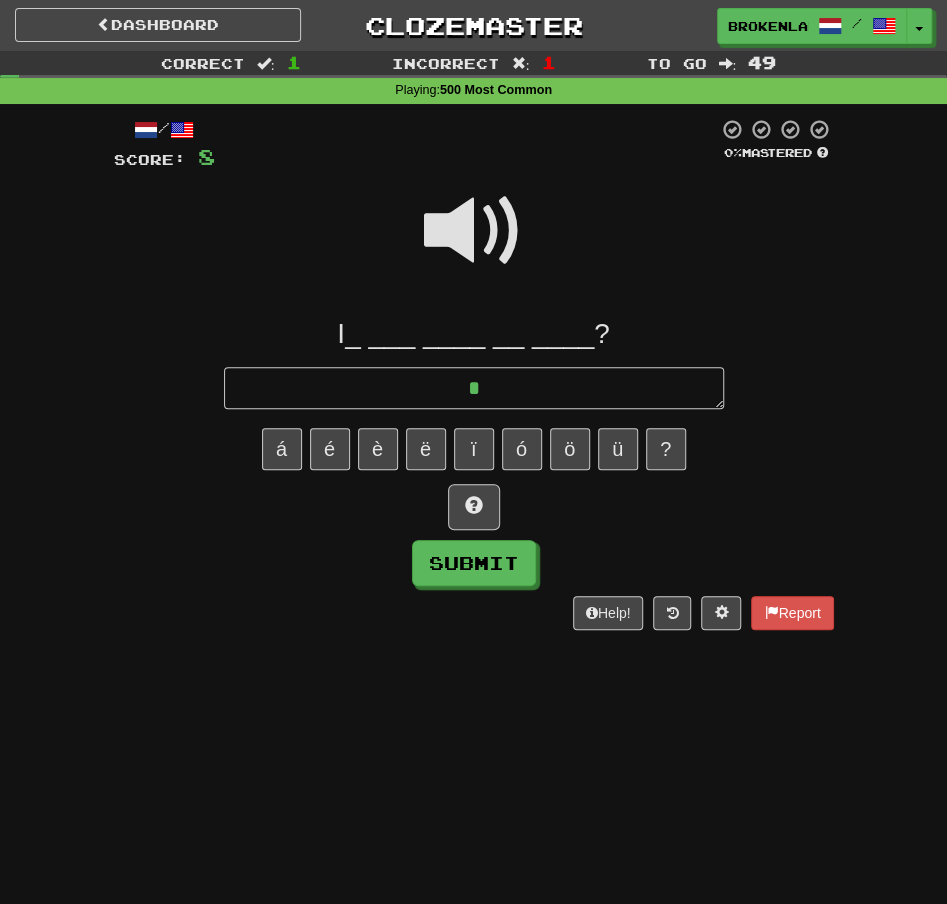 type on "*" 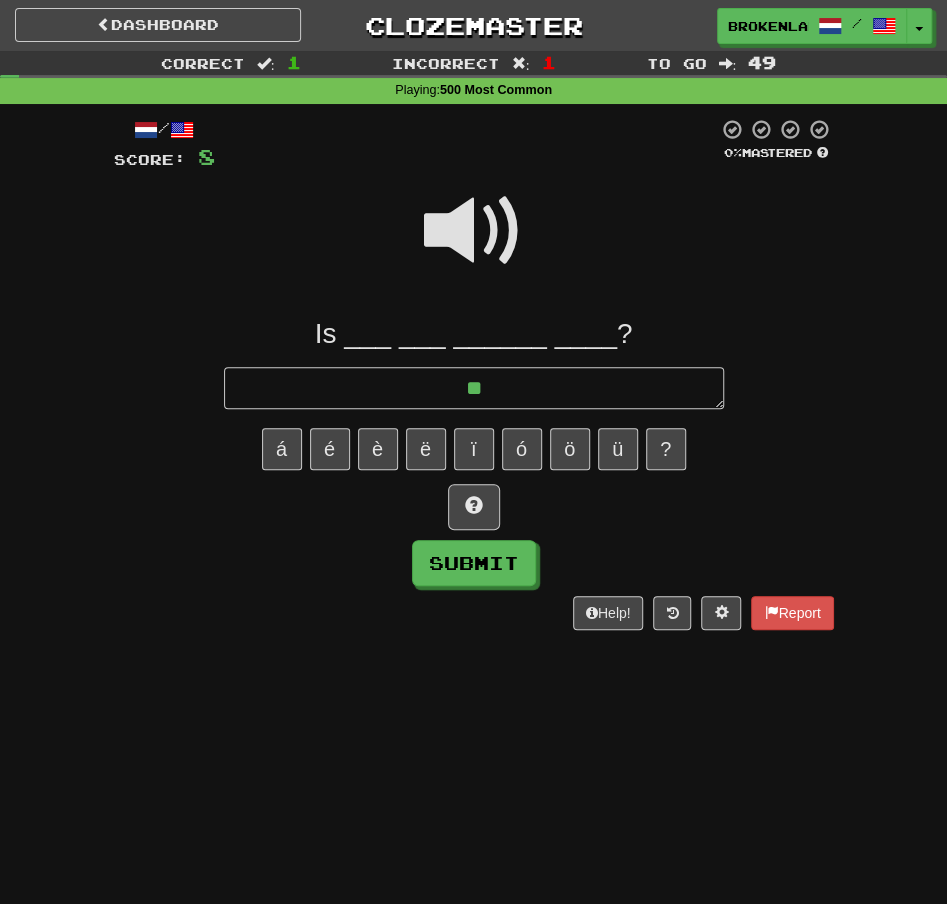 type on "*" 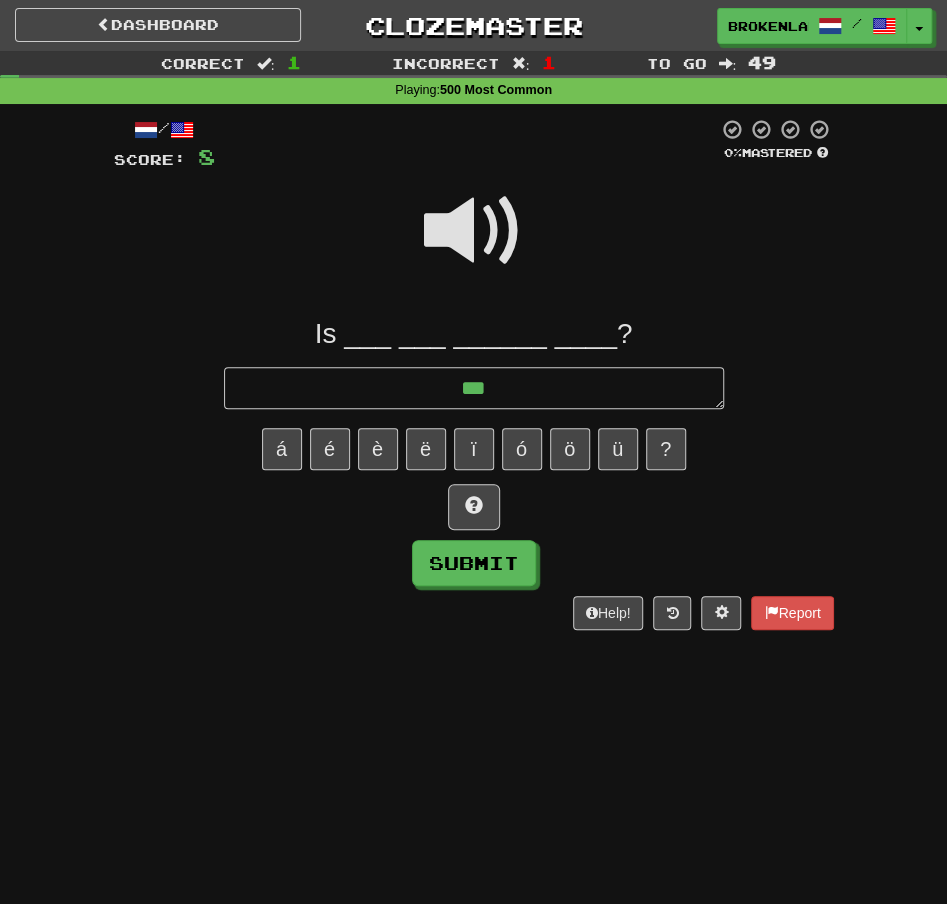 type on "*" 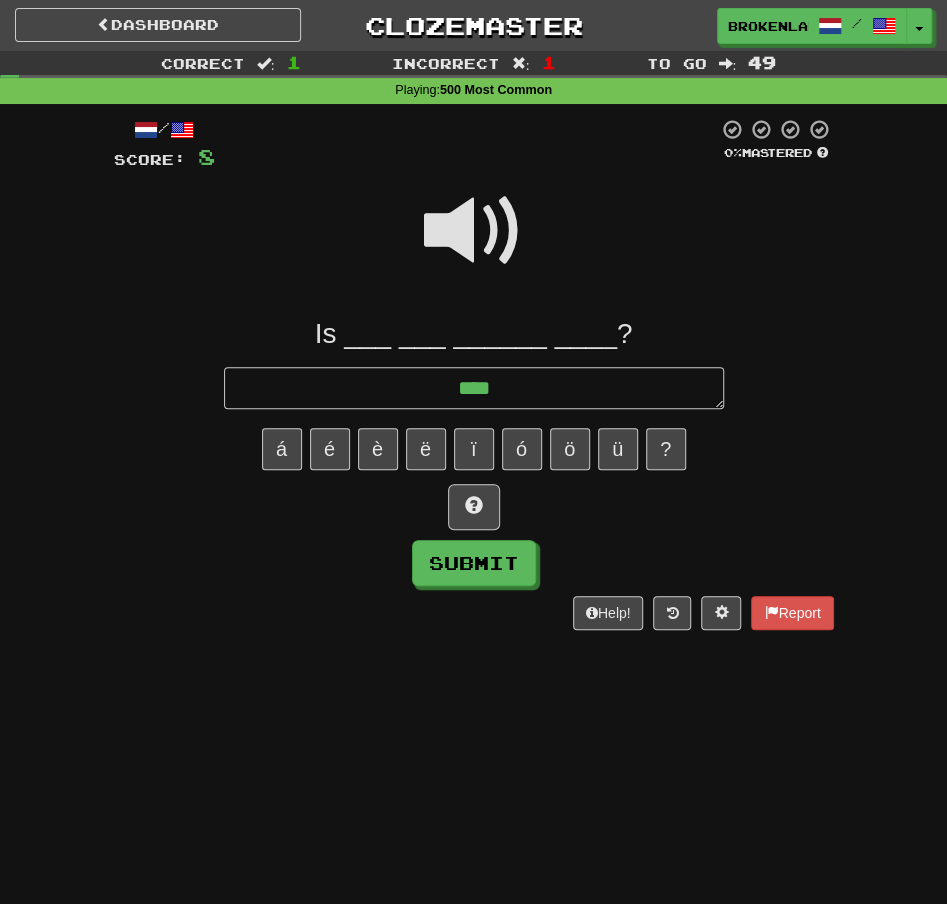 type on "*" 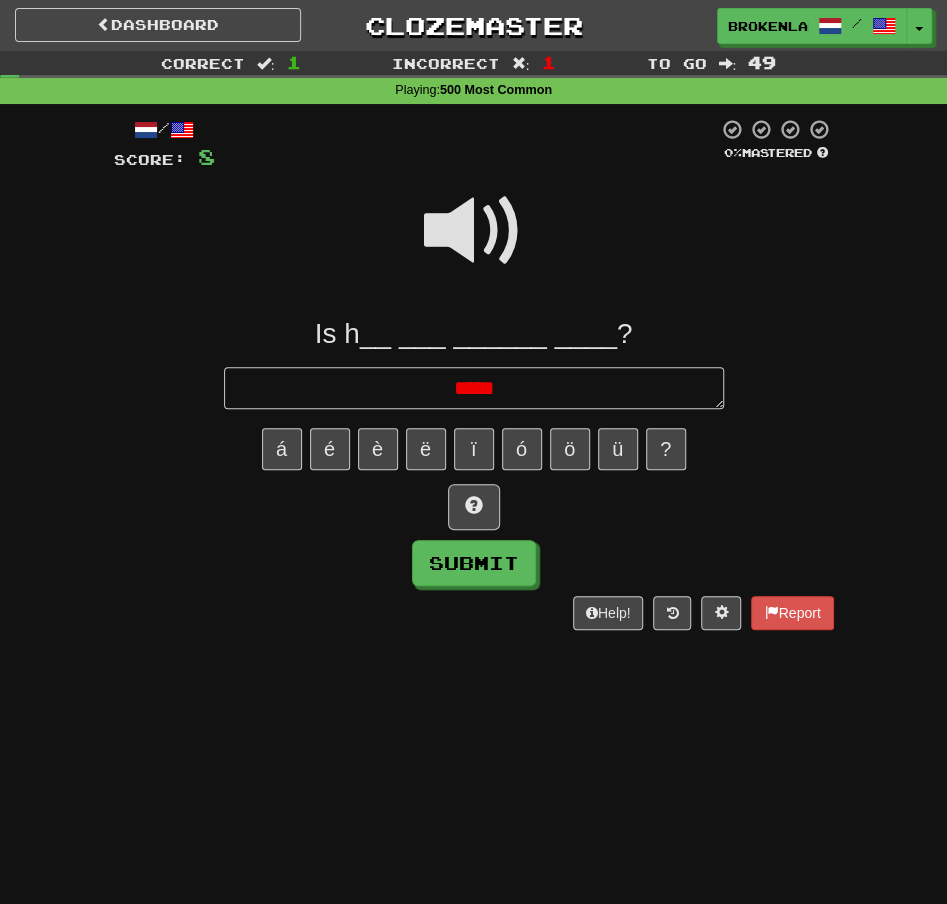 type on "*" 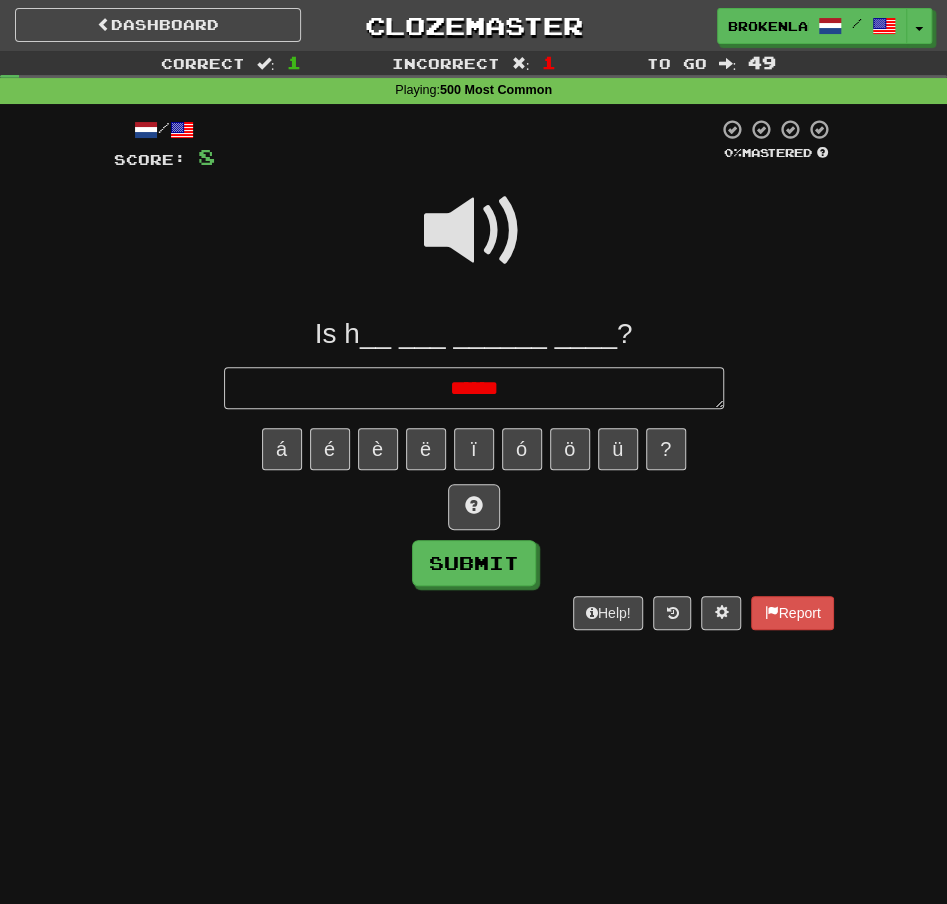 type on "*" 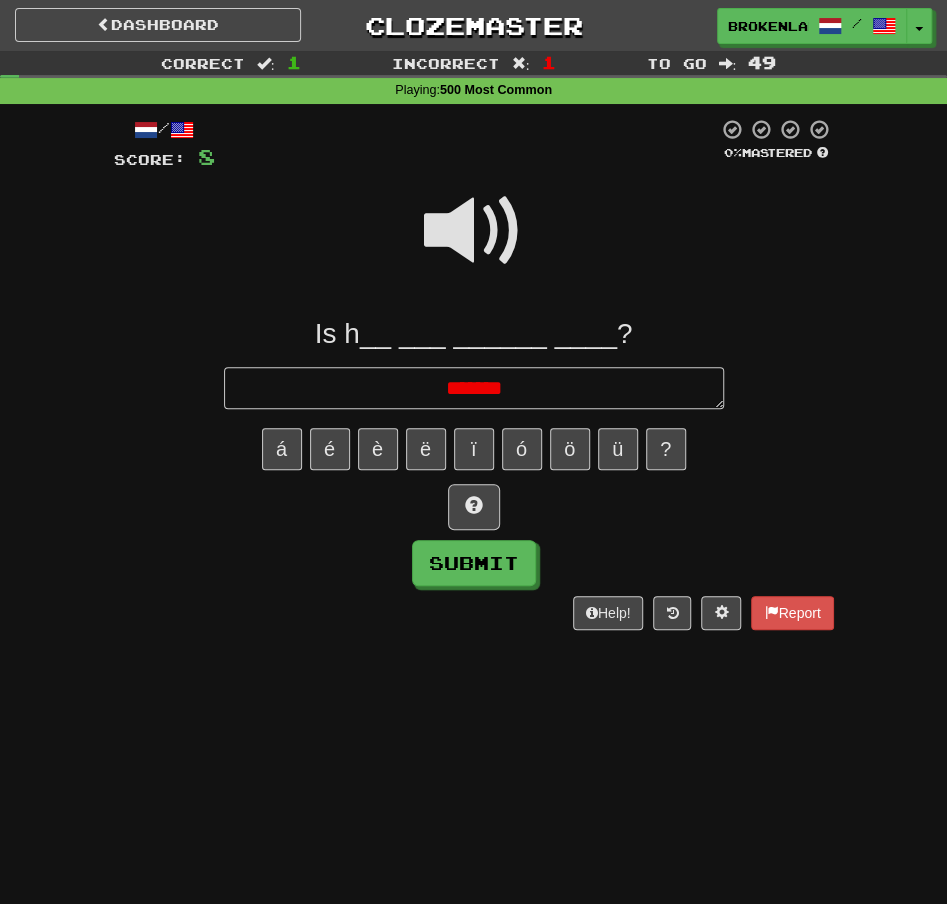 type on "*" 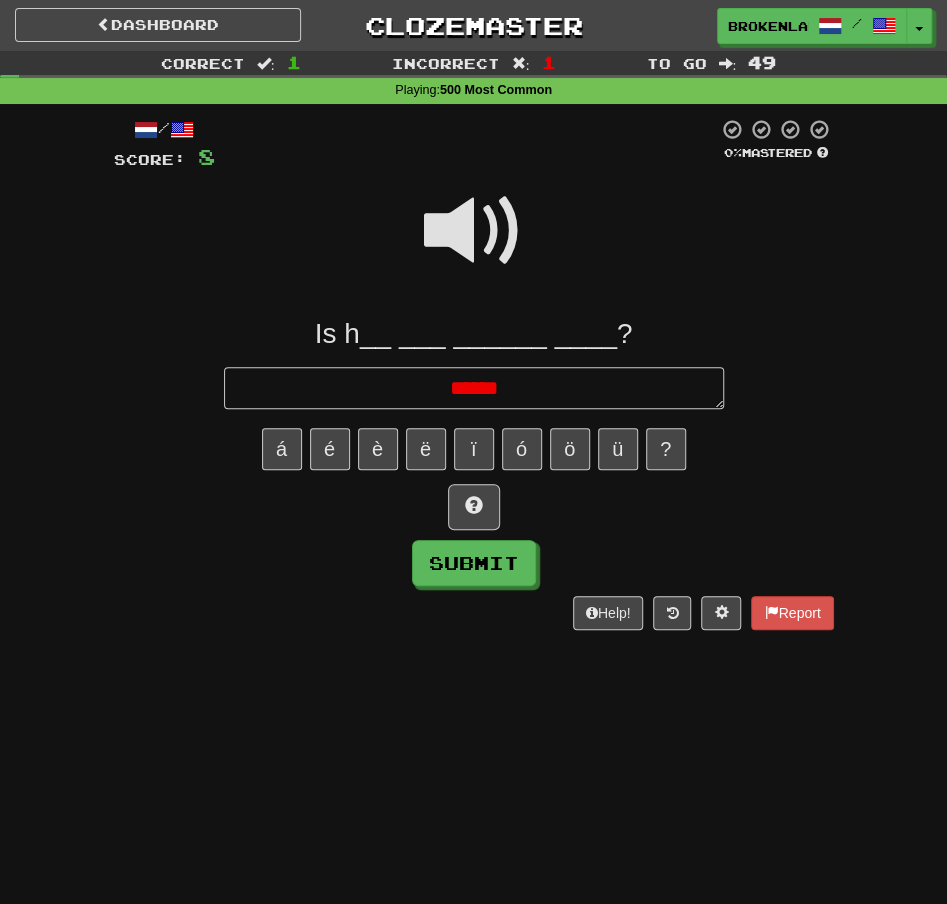 type on "*" 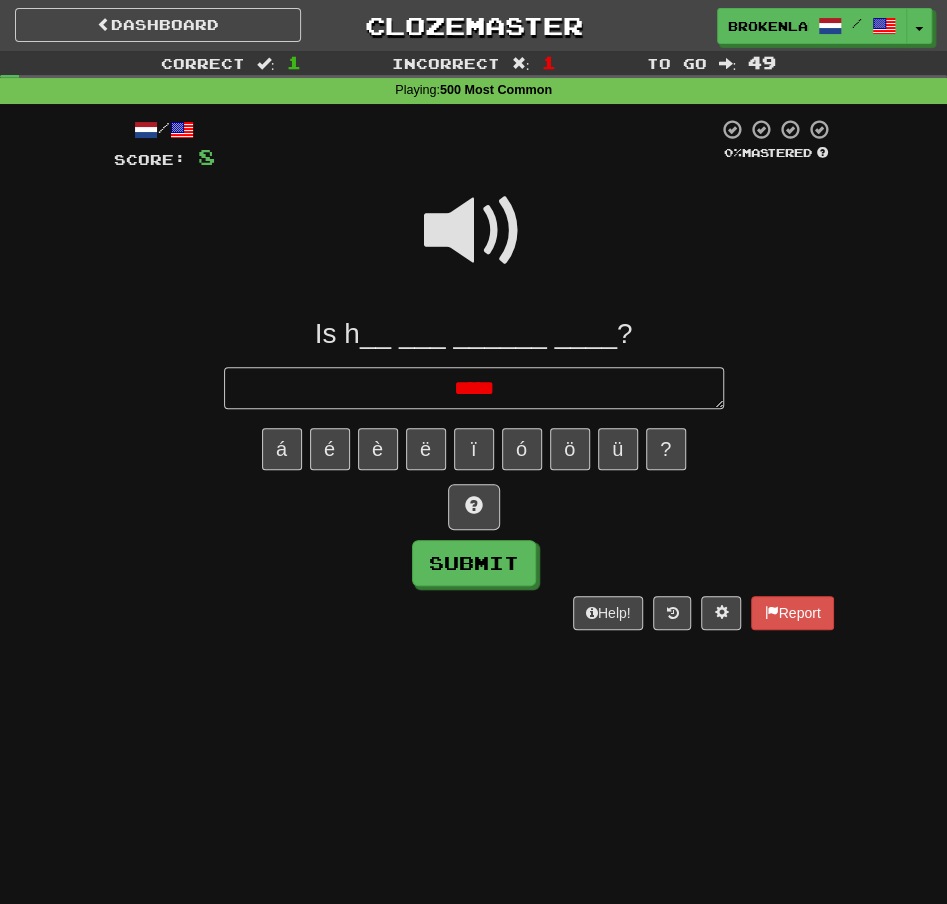 type on "*" 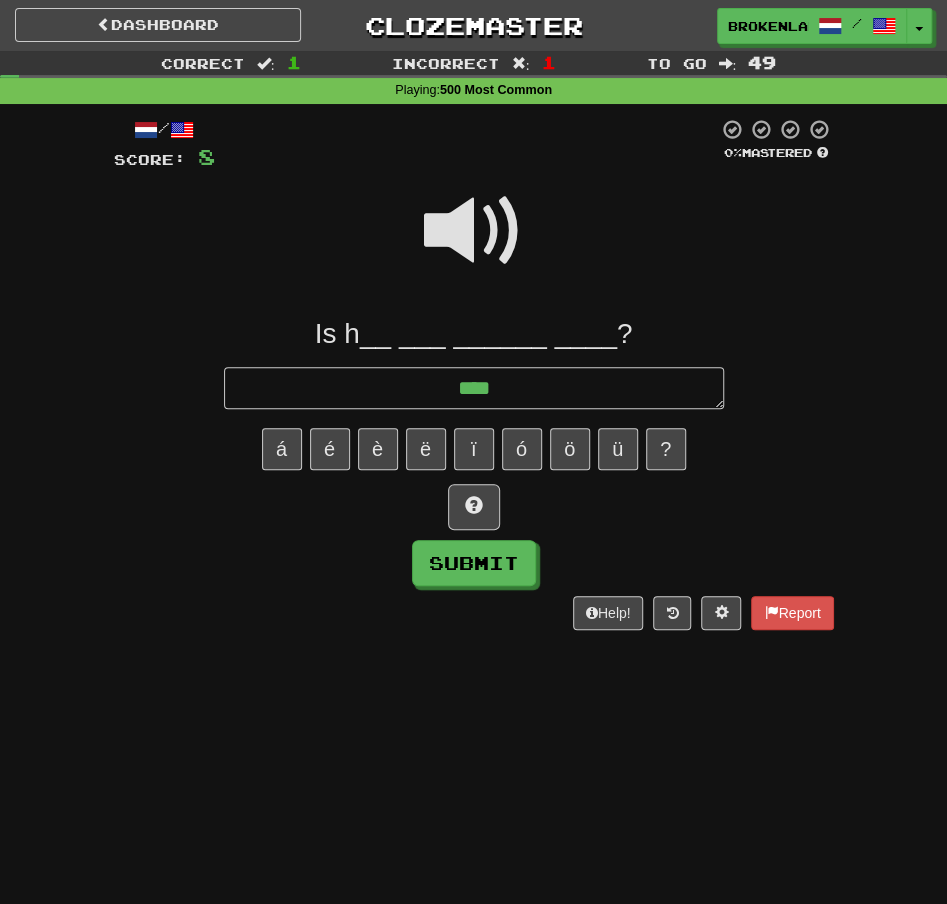 type on "*" 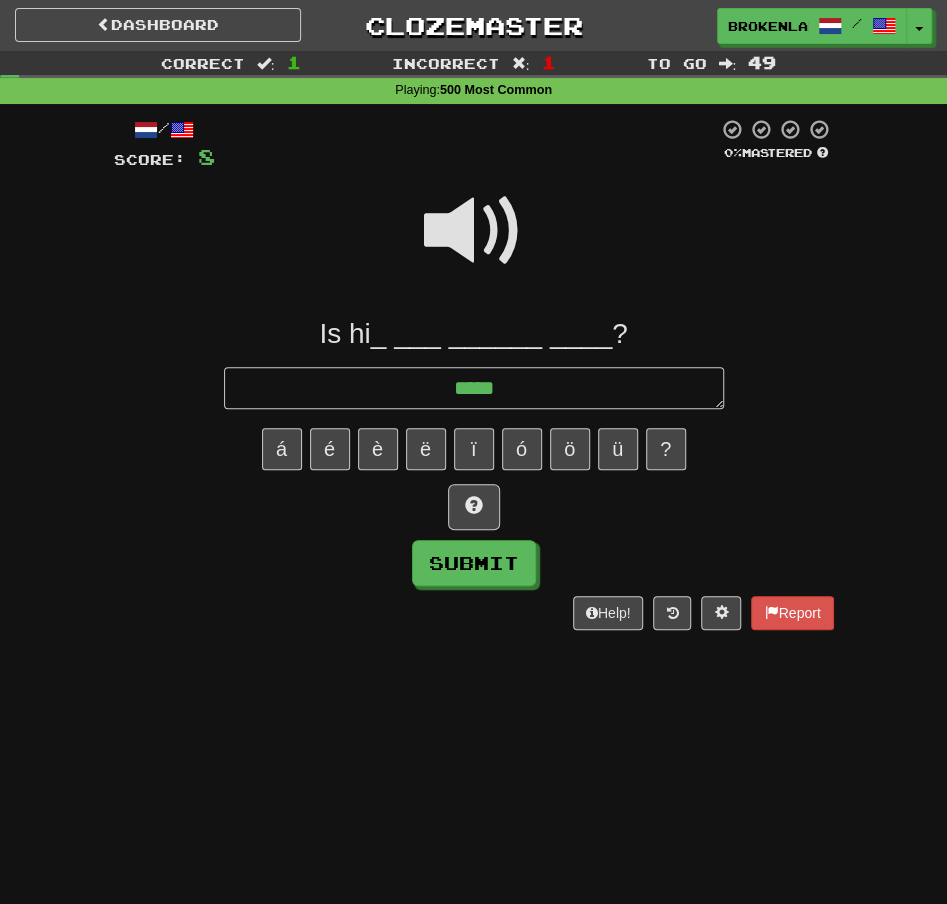 type on "*" 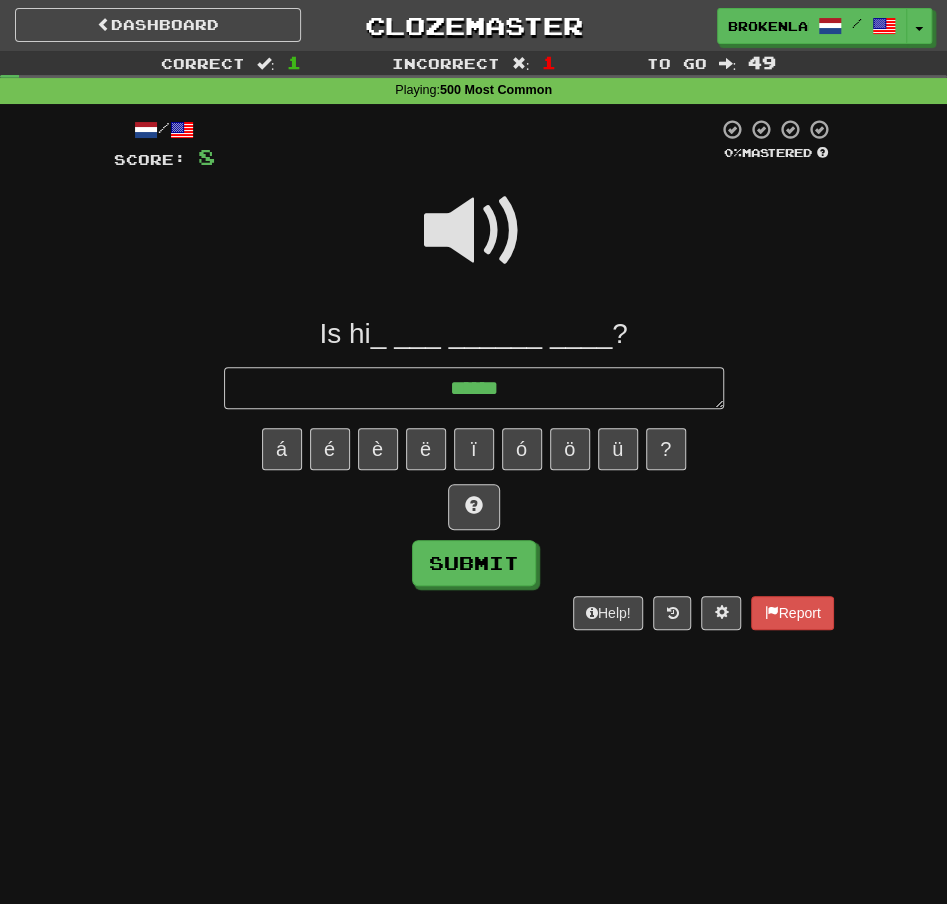 type on "*" 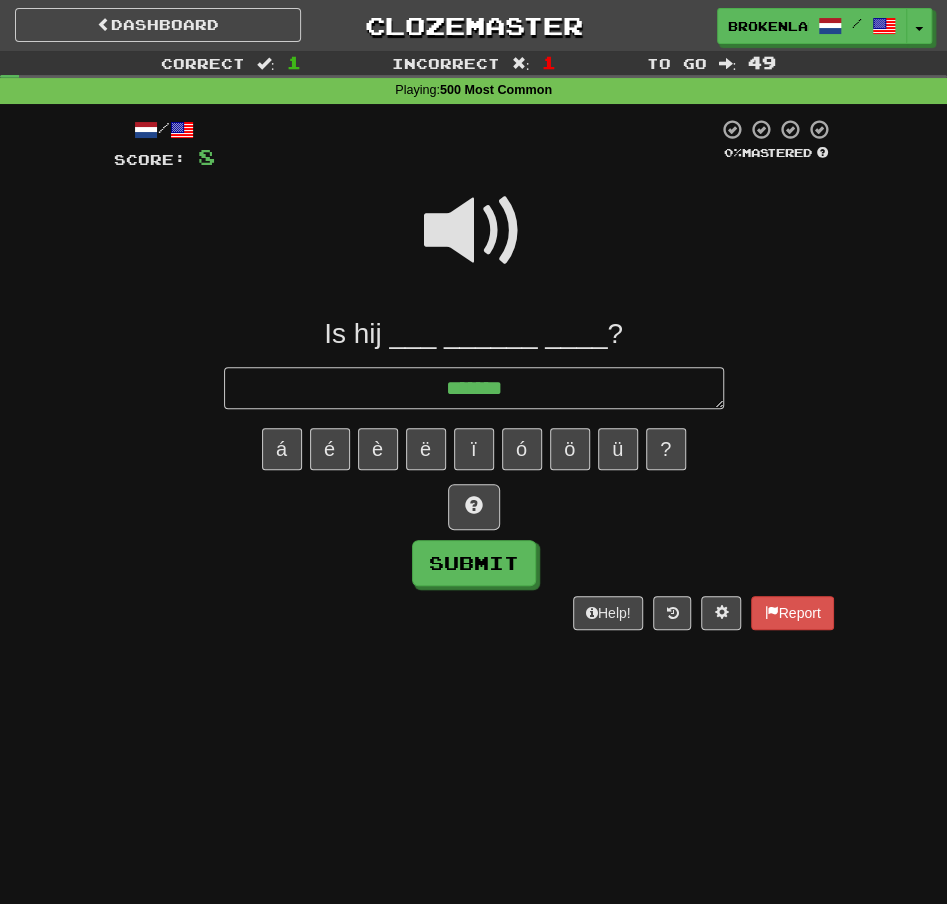 type on "*" 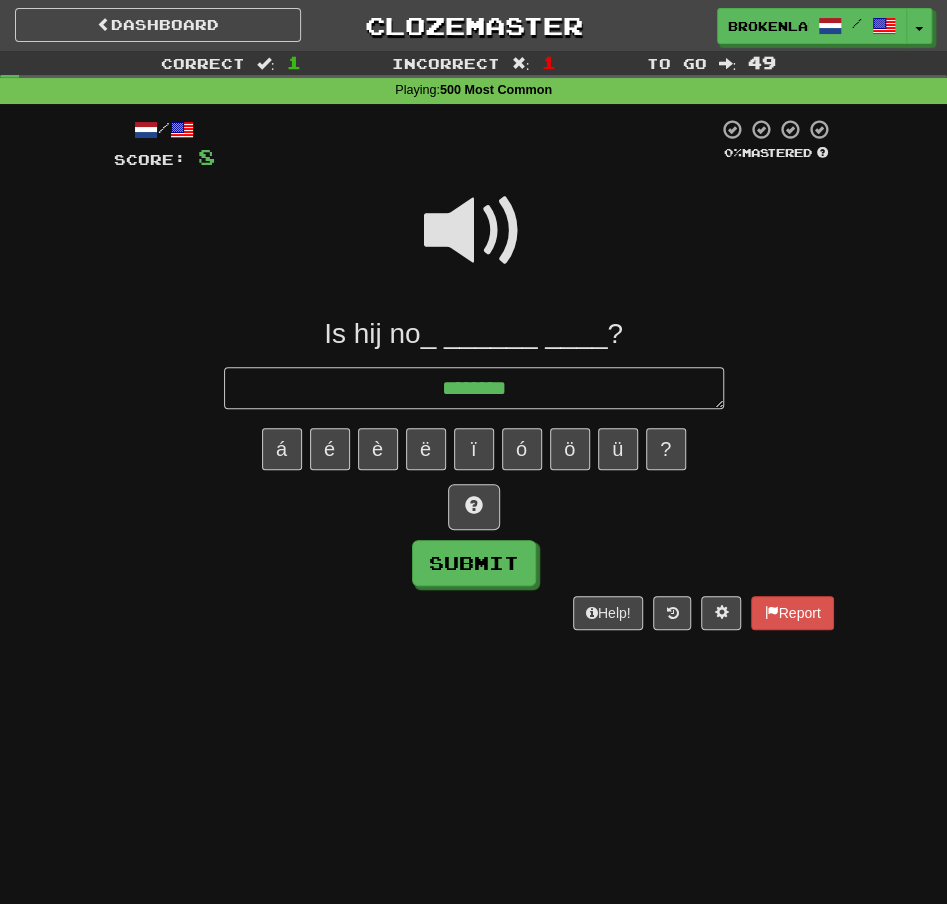 type on "*********" 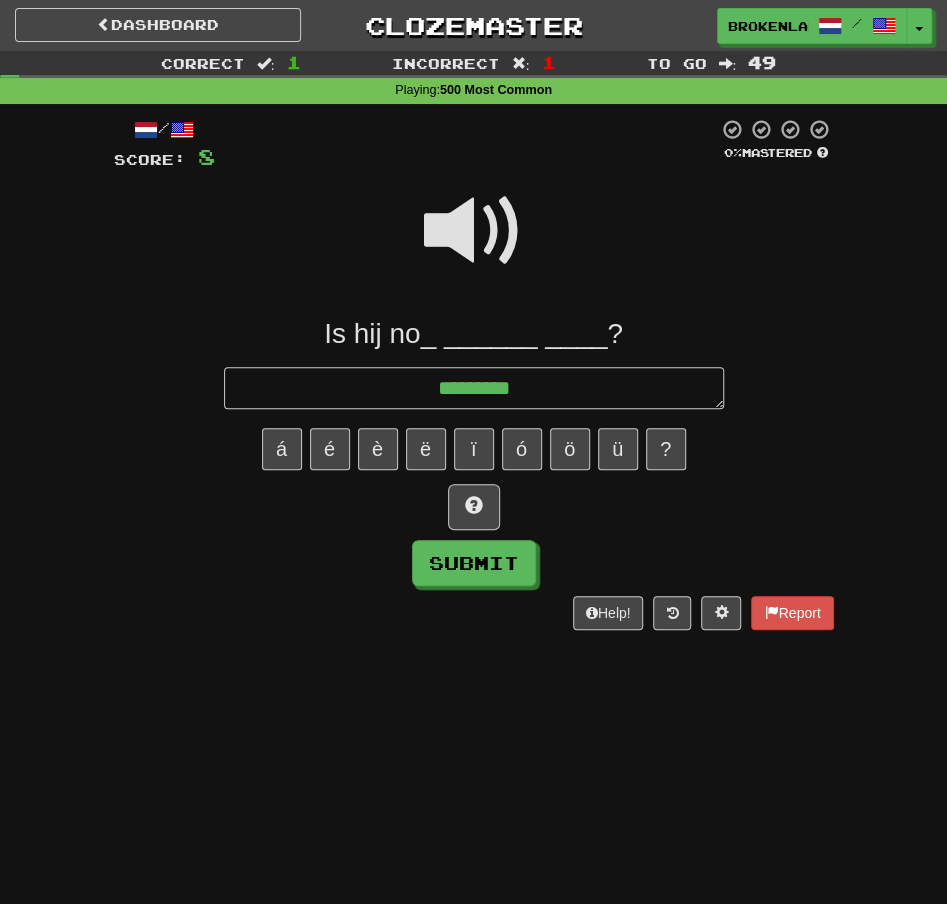 type on "*" 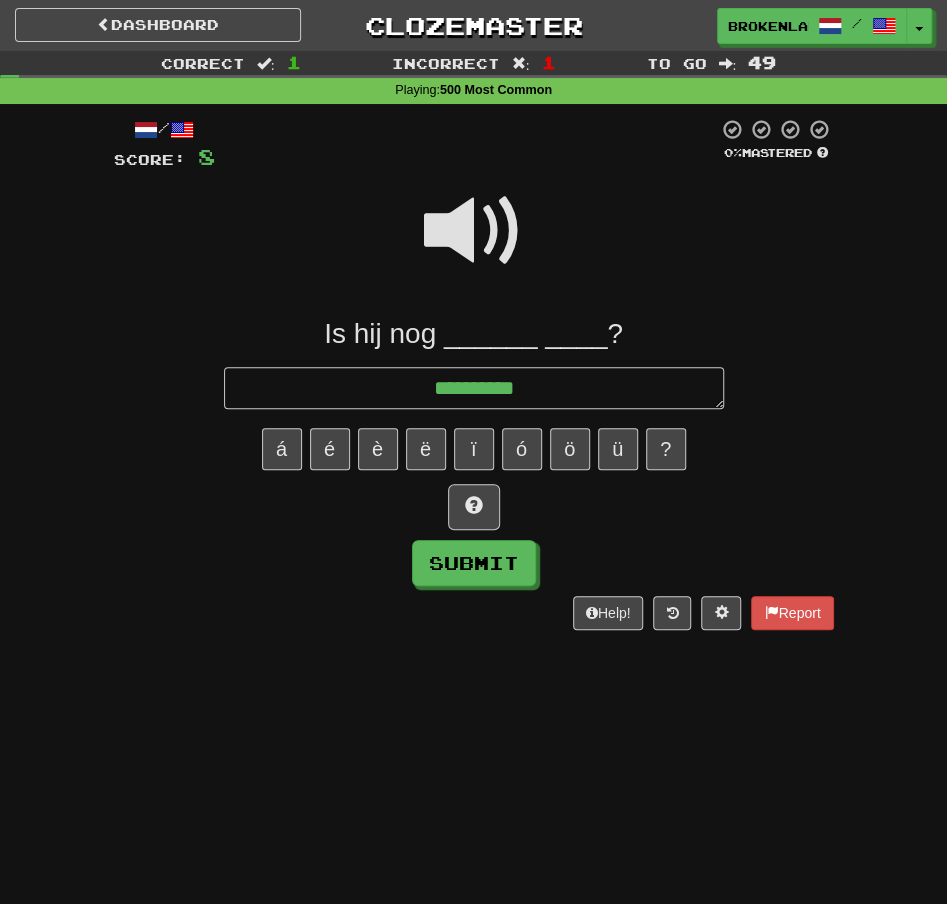 type on "*" 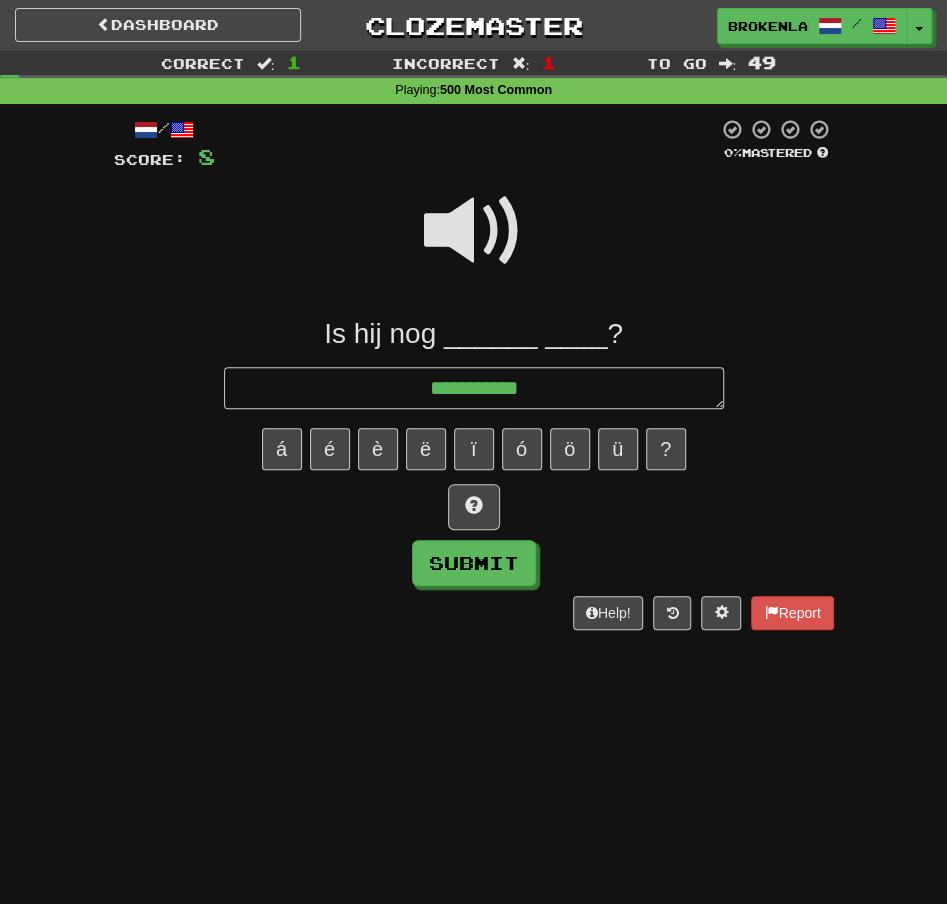 type on "*" 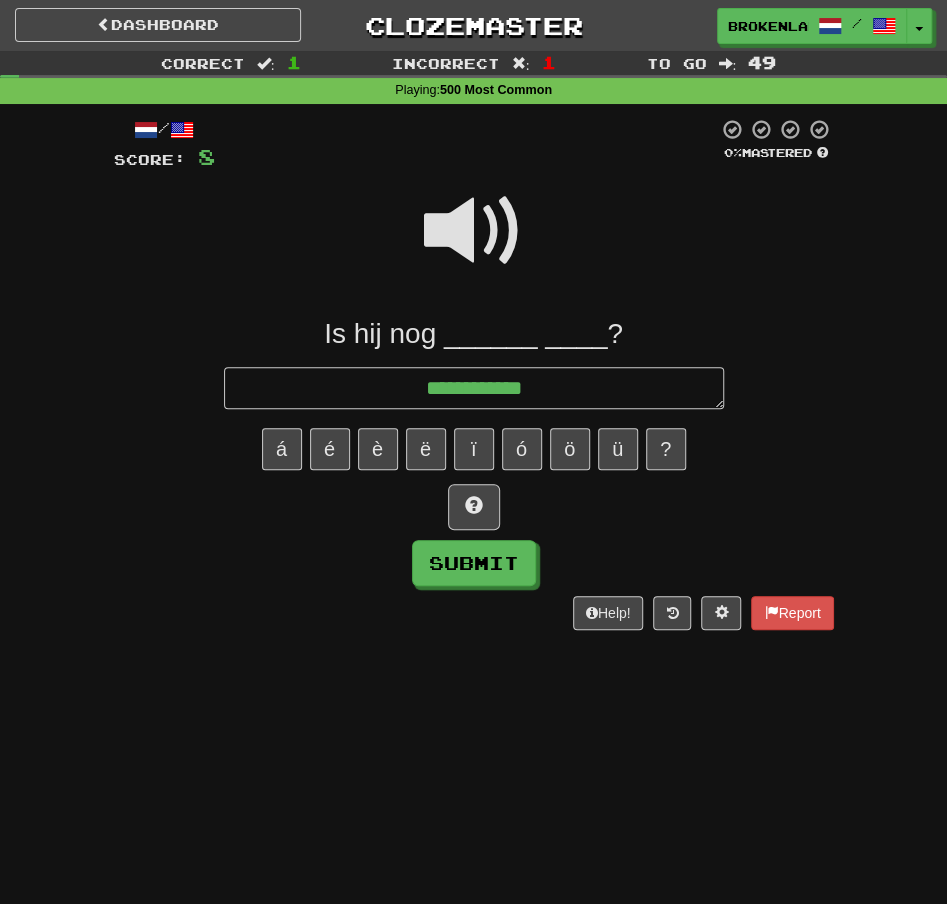 type on "*" 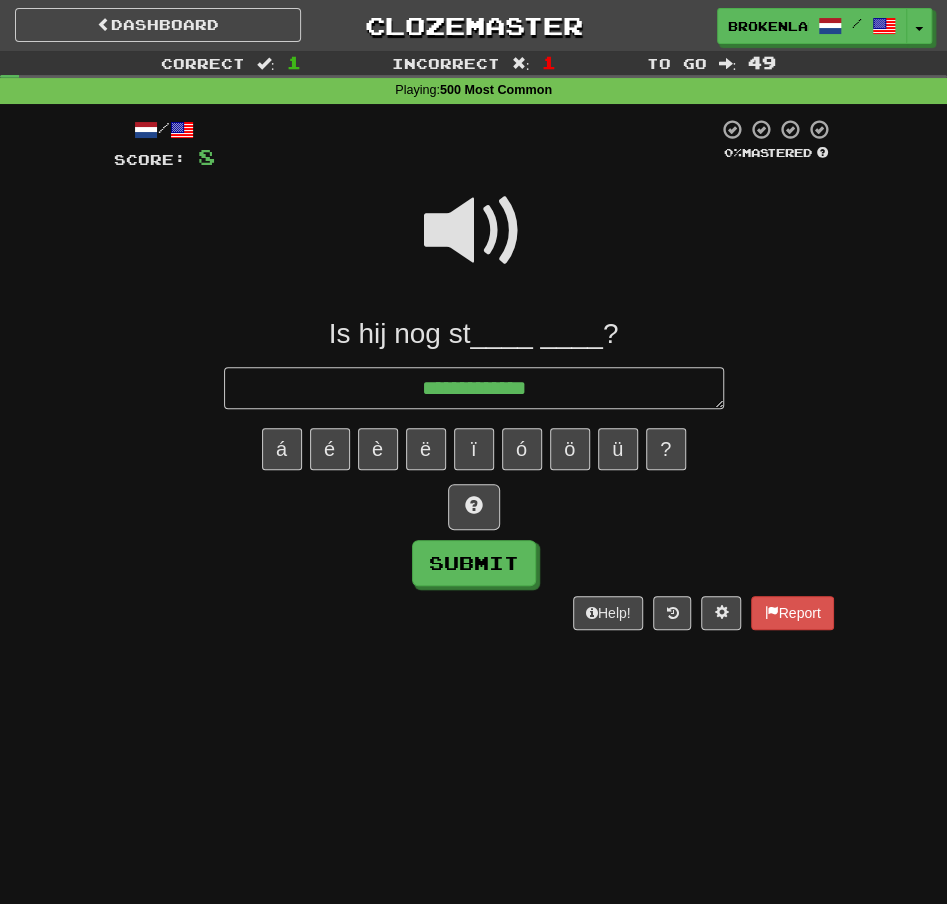 type on "*" 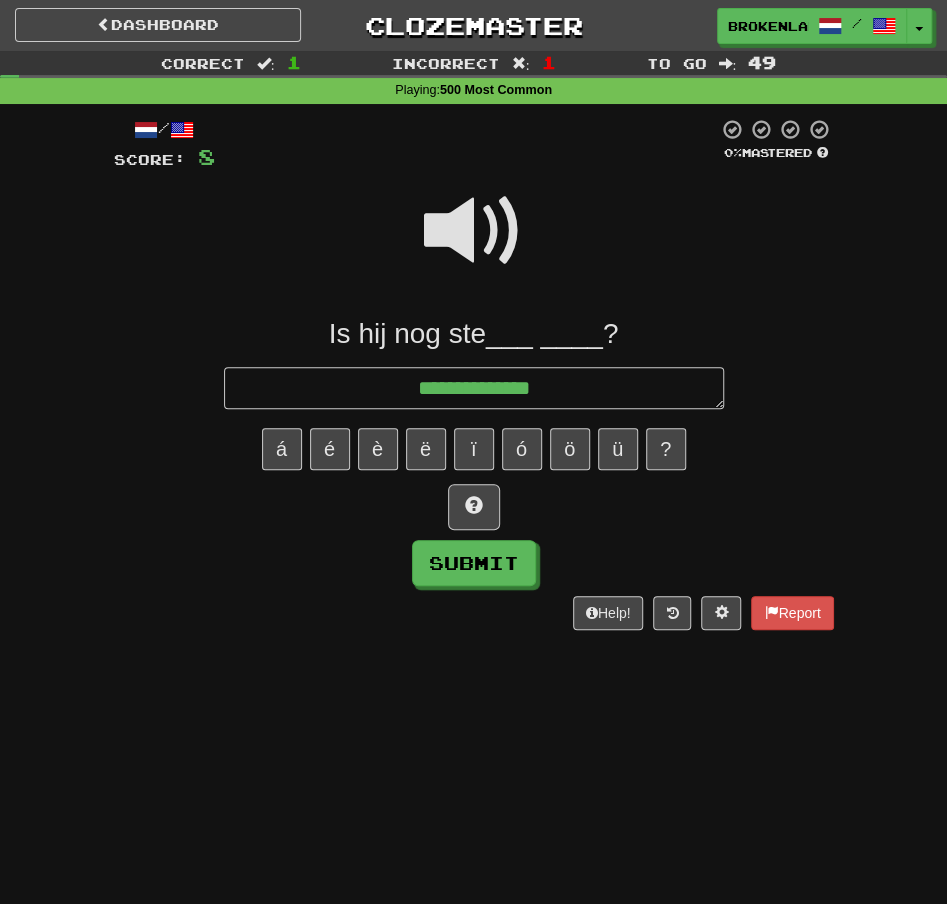 type on "*" 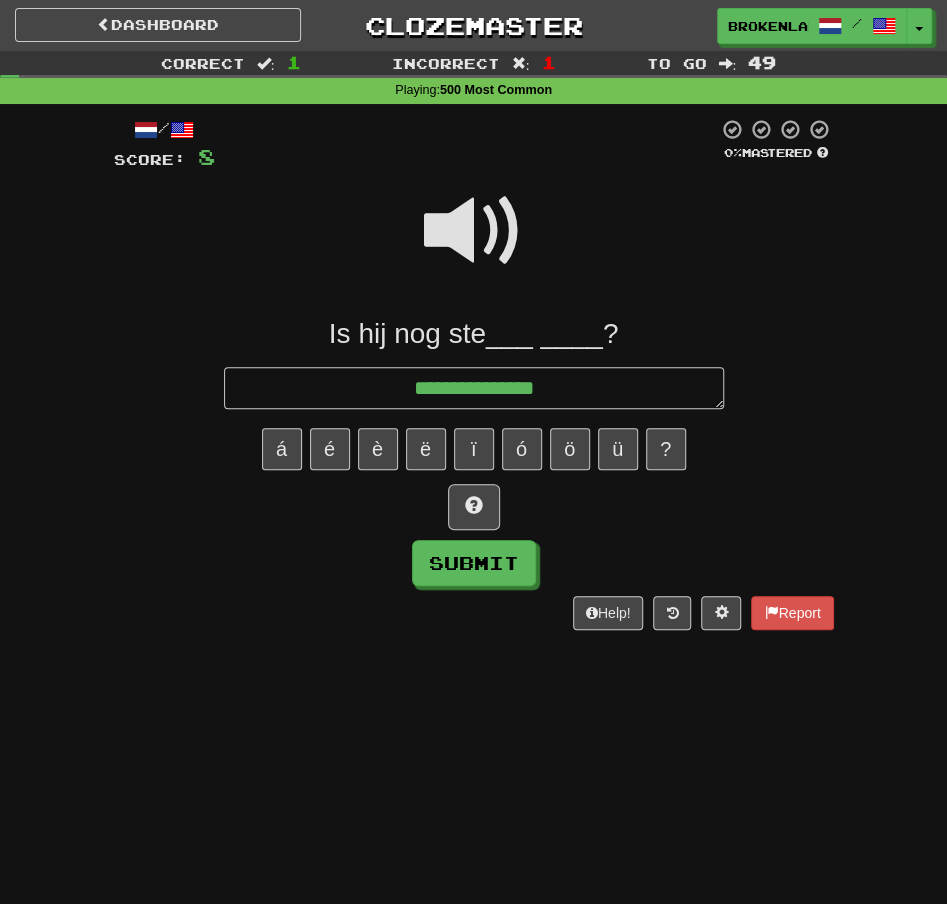type on "*" 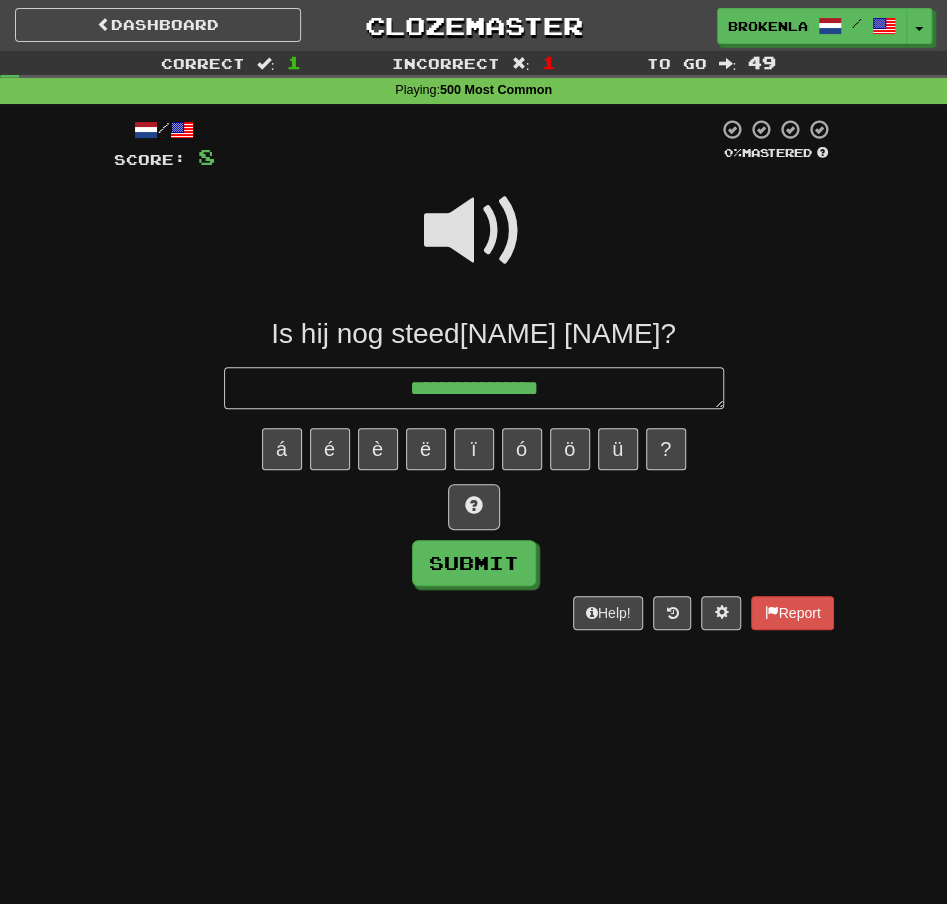 type on "*" 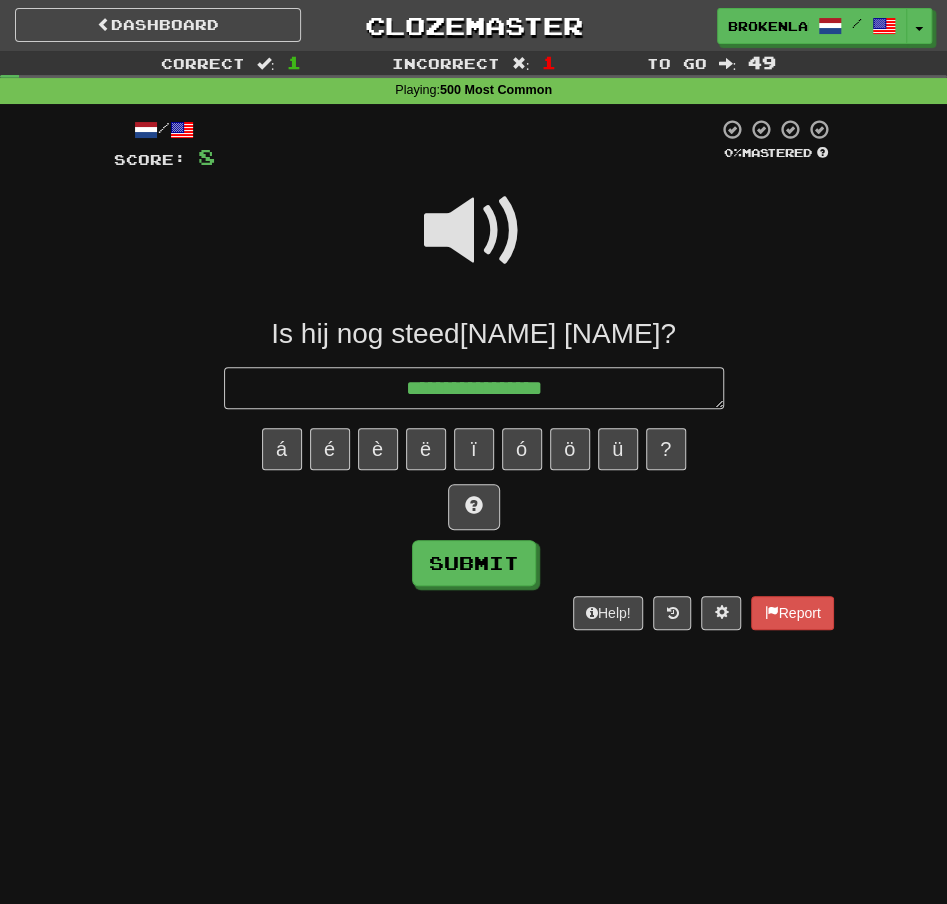 type on "*" 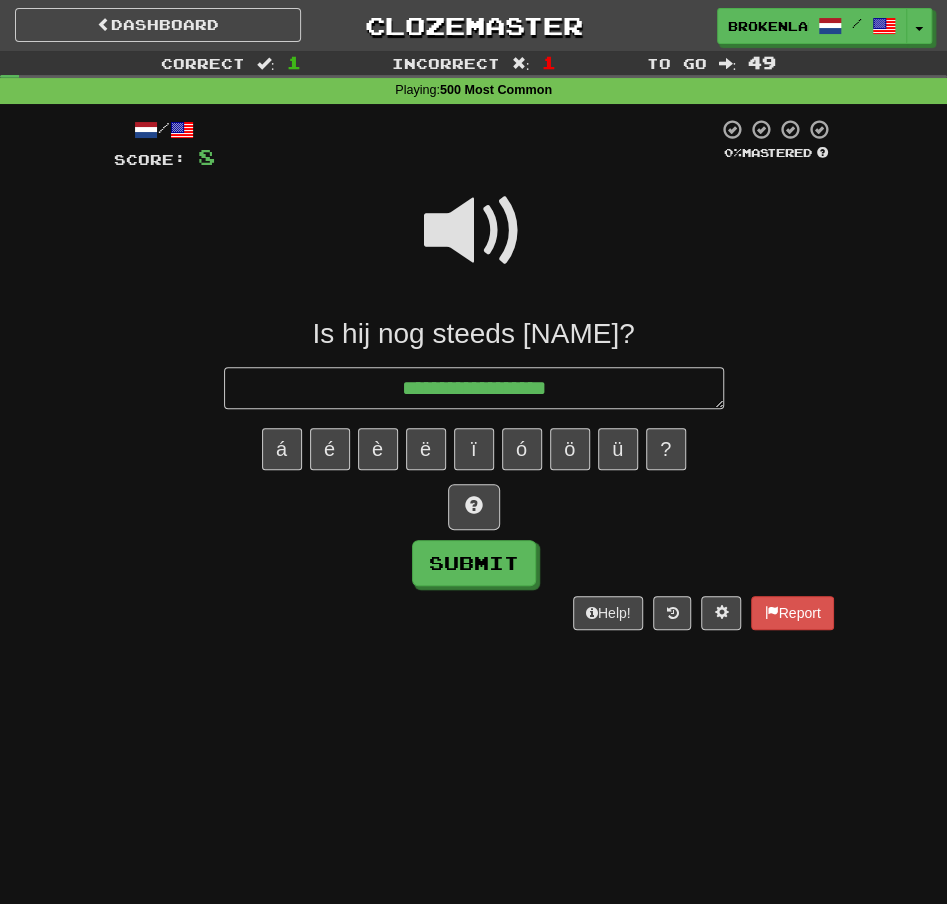 type on "*" 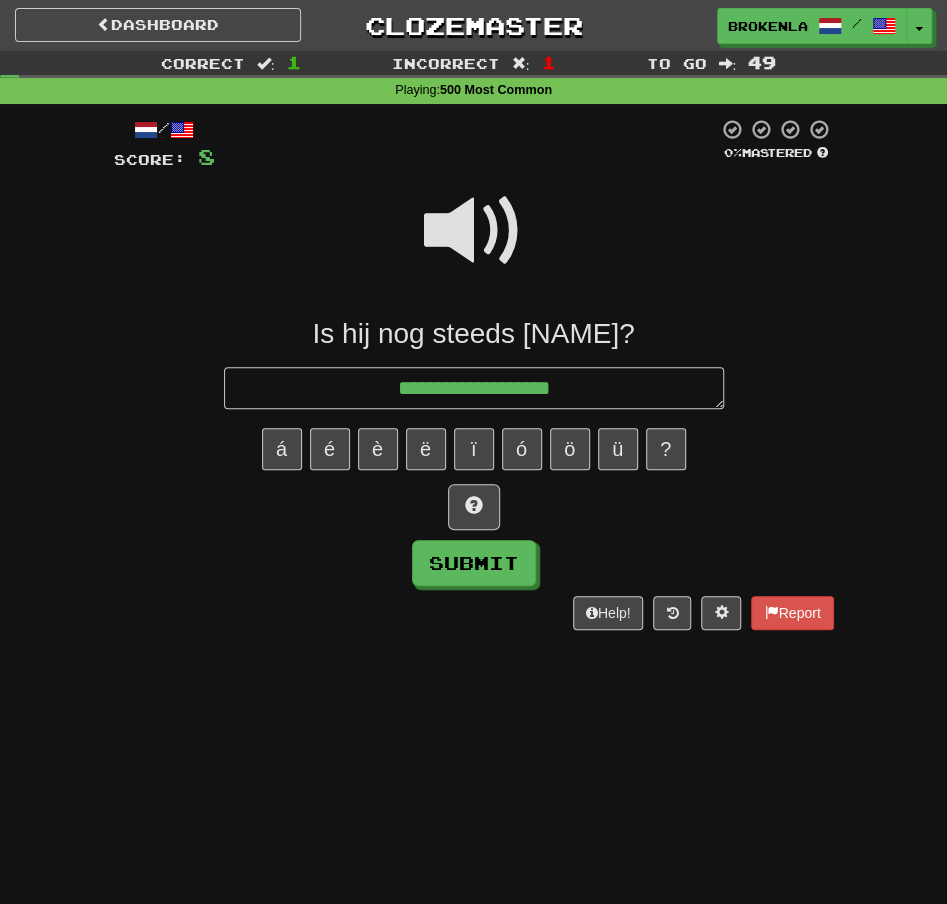 type on "*" 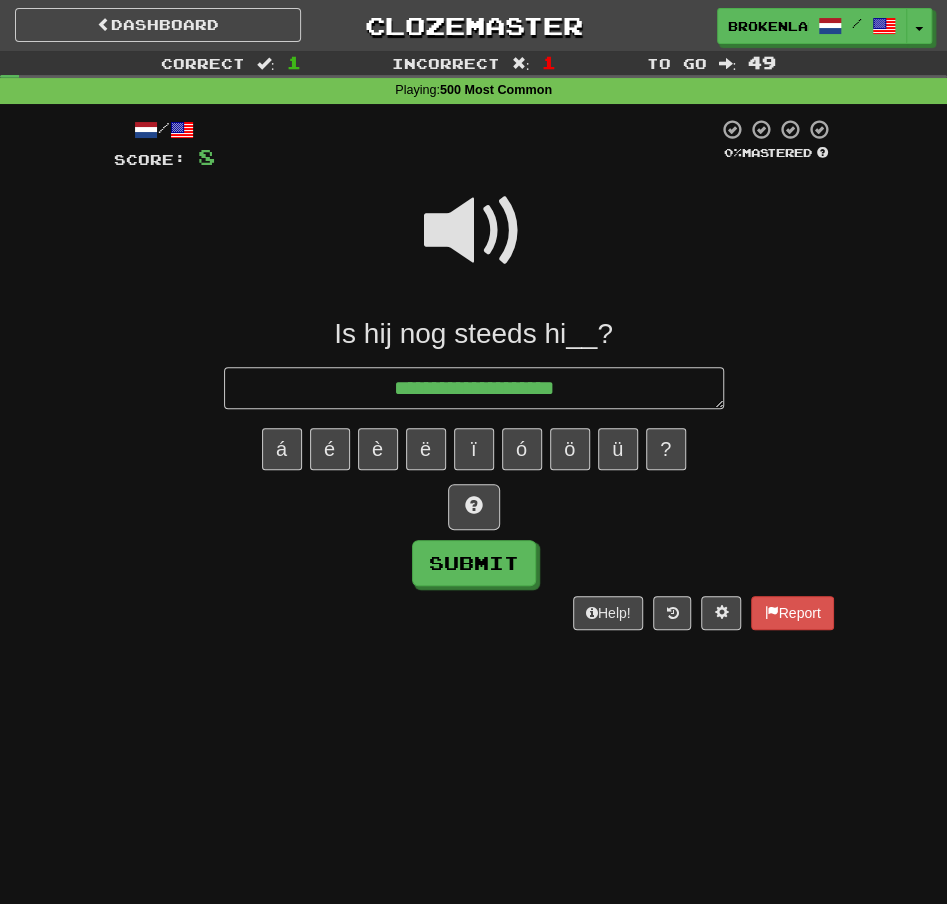 type on "*" 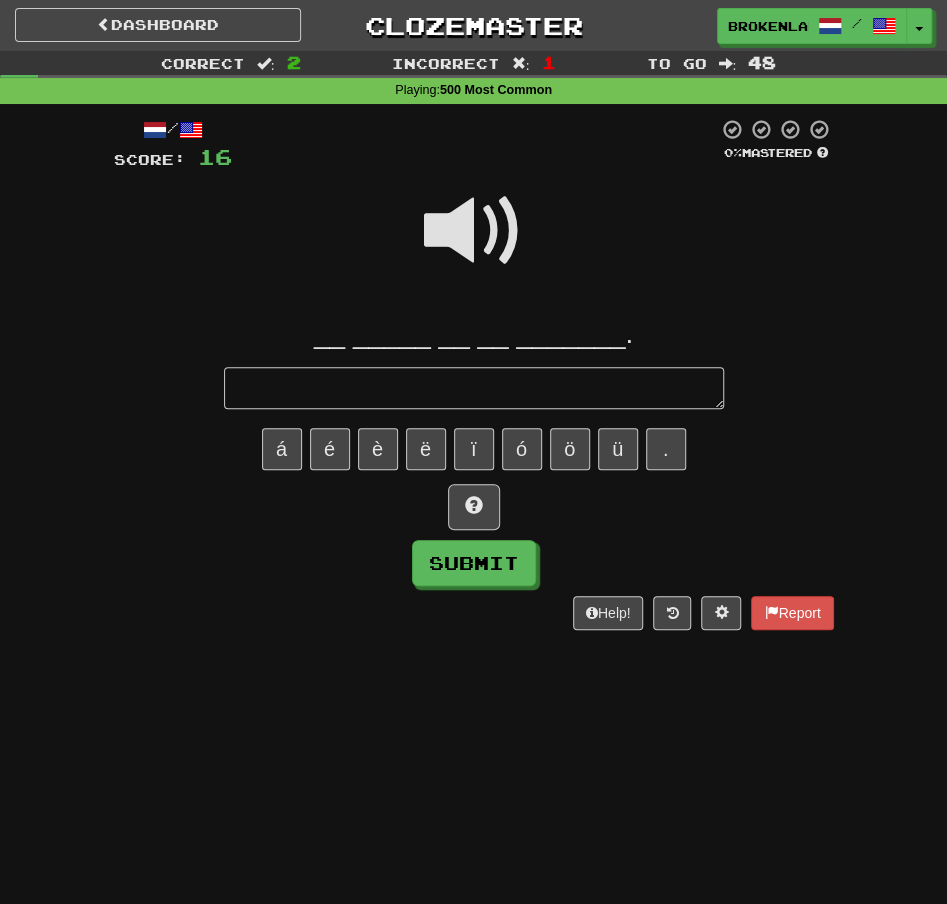 type on "*" 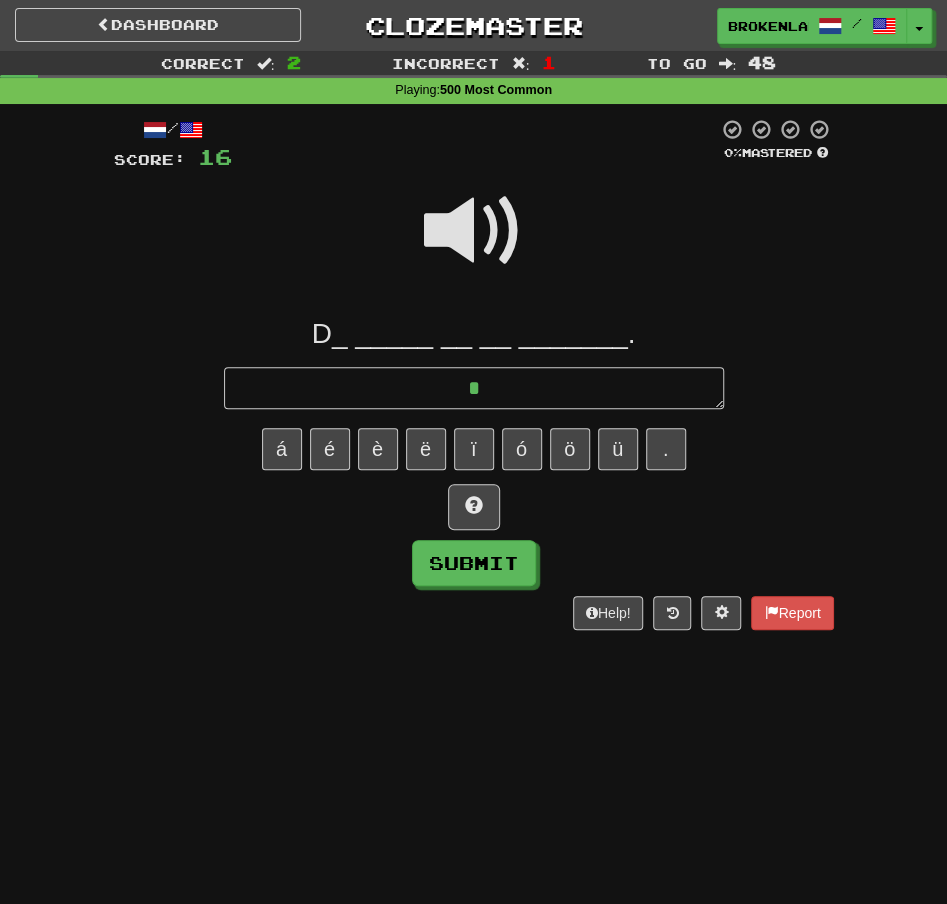 type on "*" 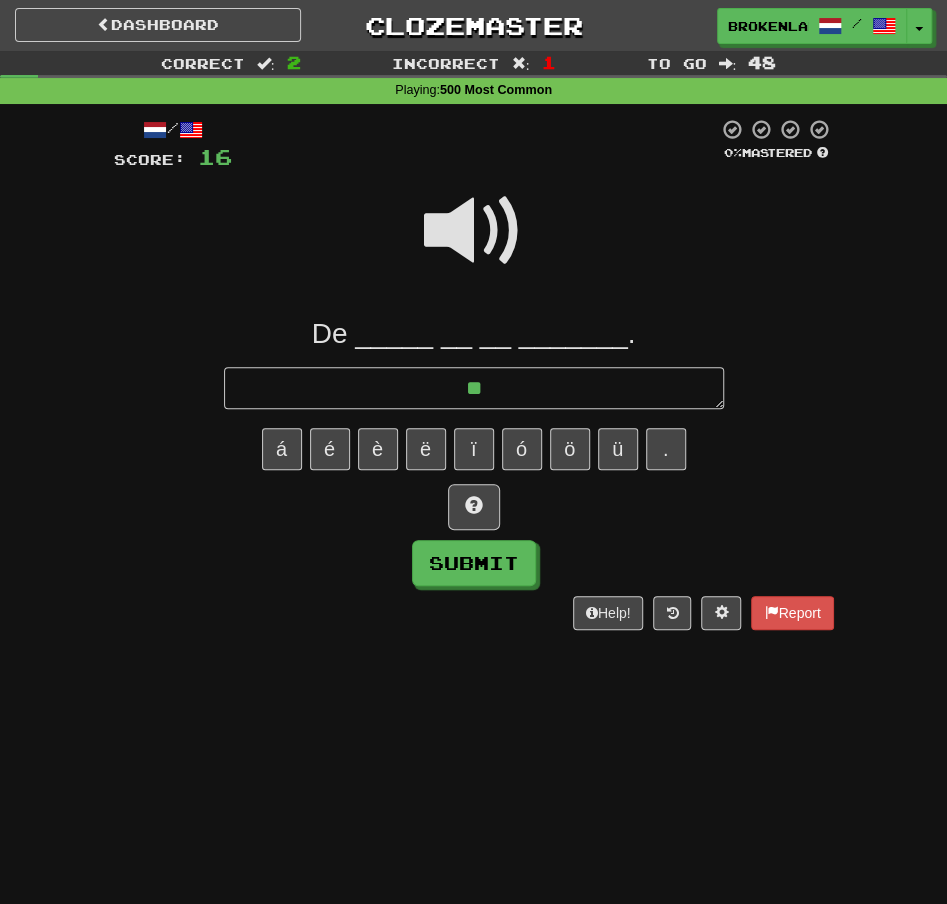 type on "*" 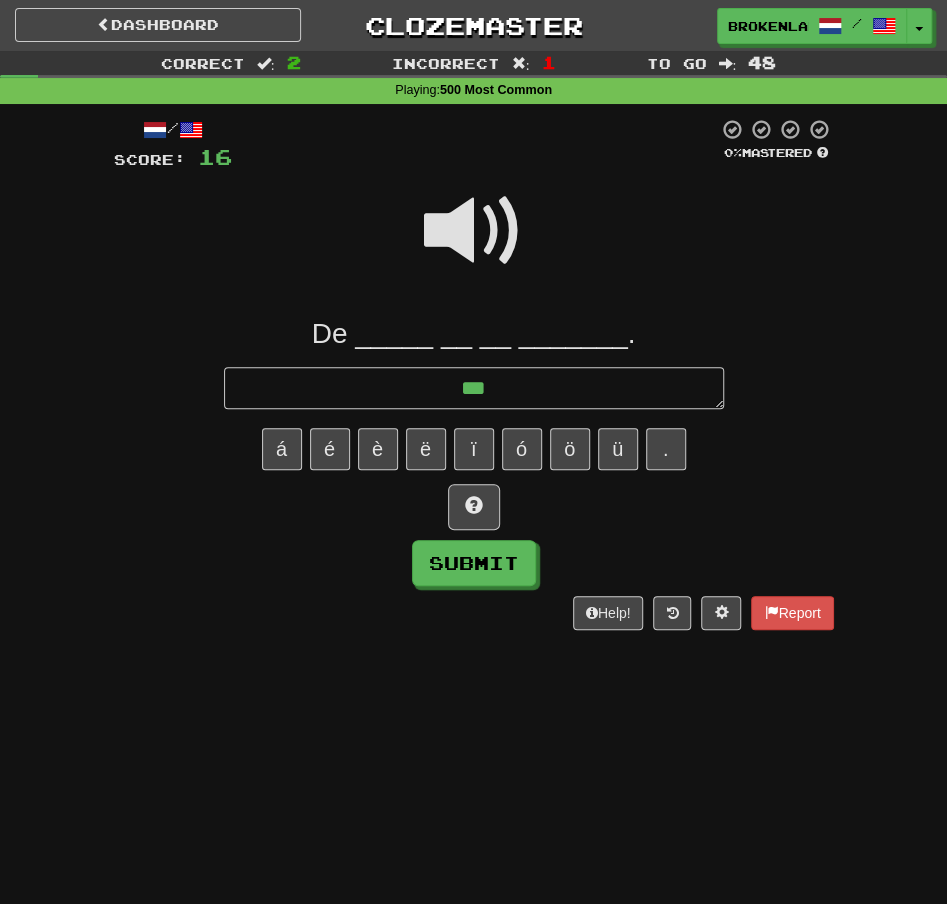 type on "*" 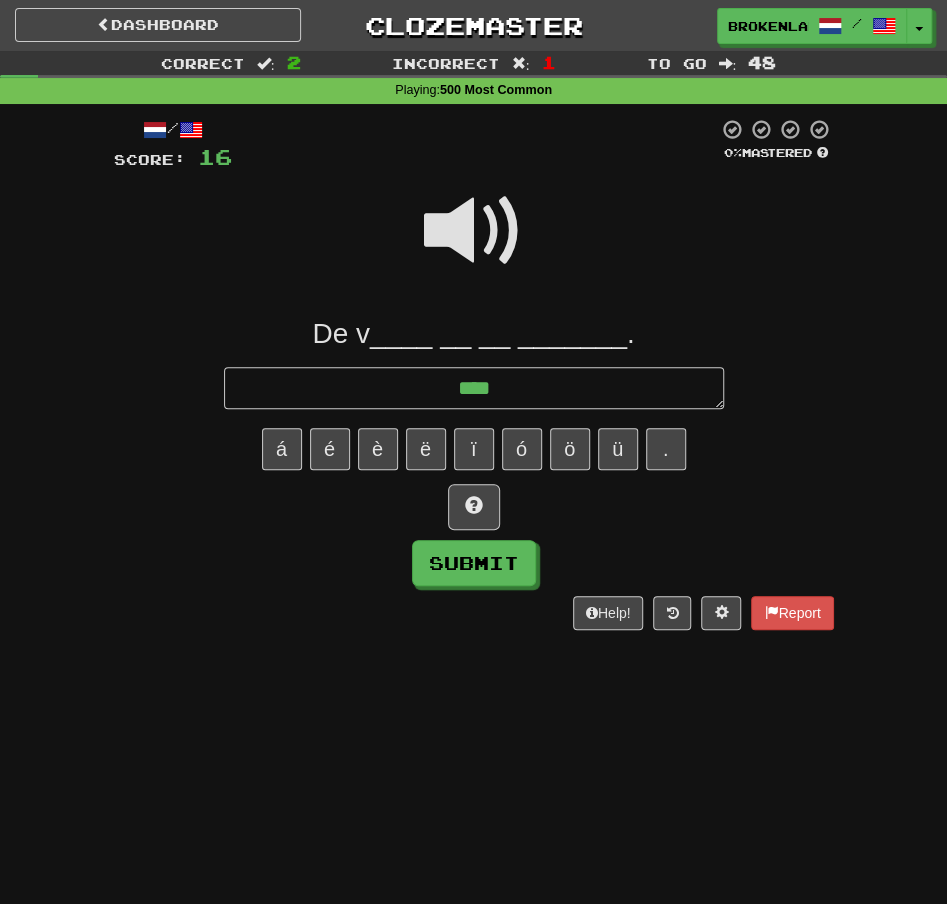 type on "*" 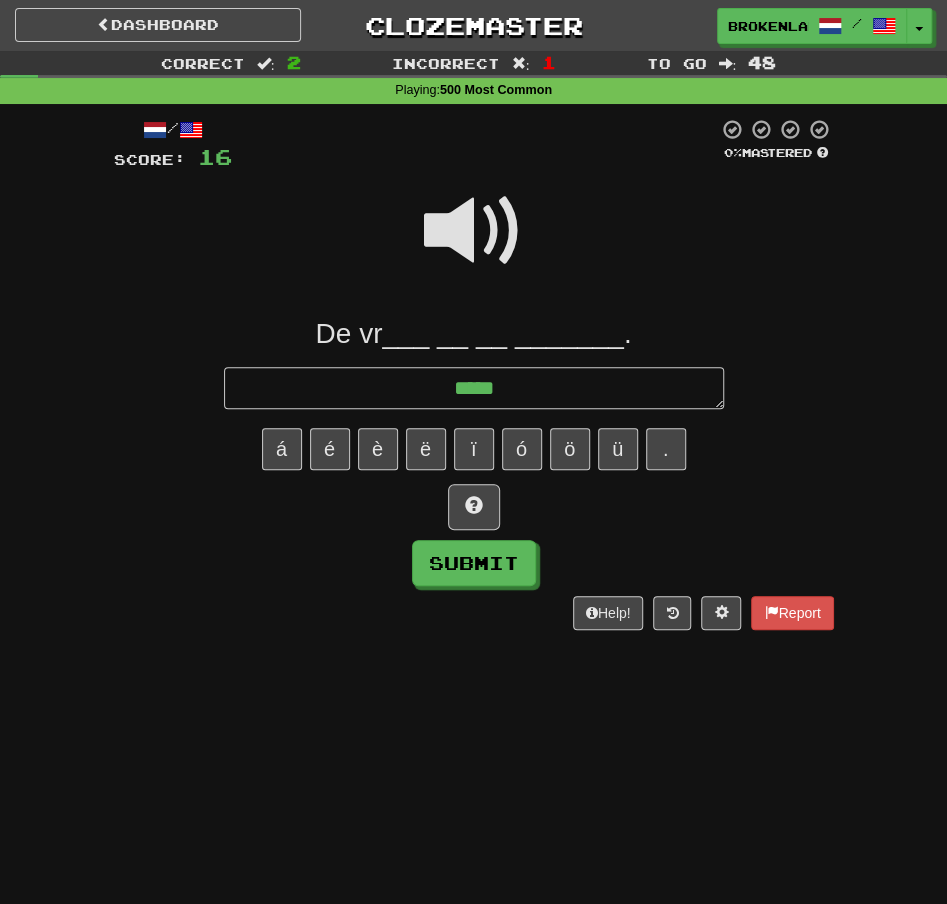 type on "*" 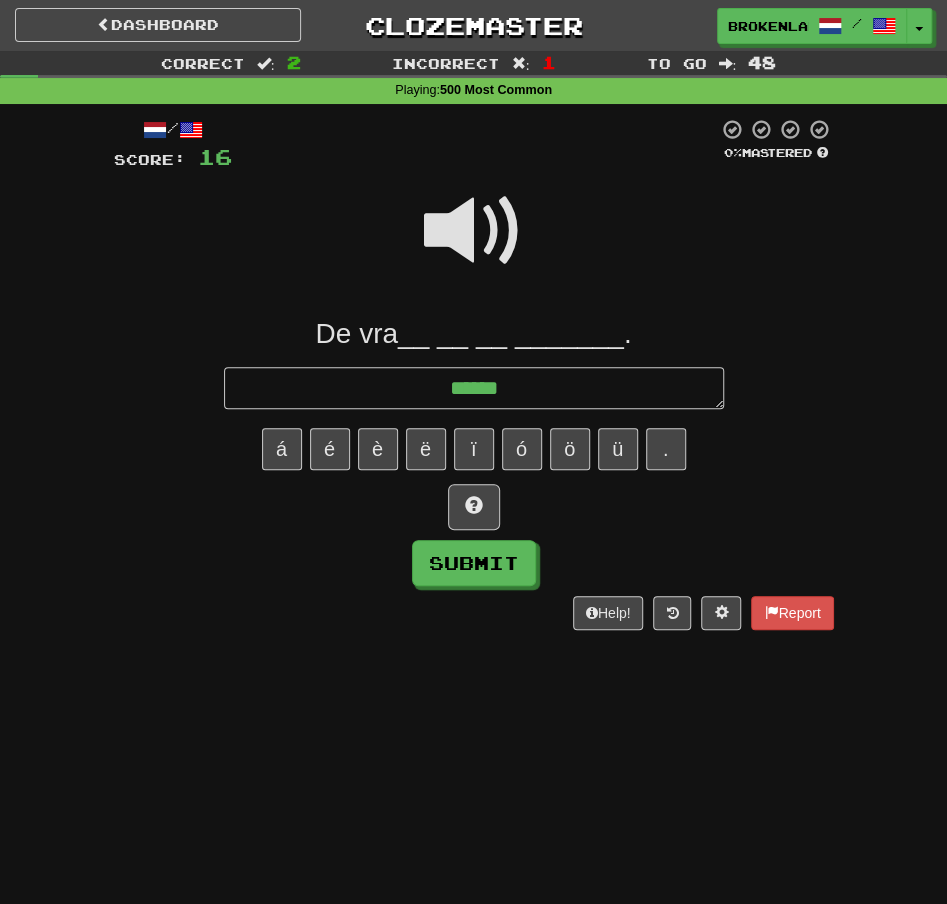type 